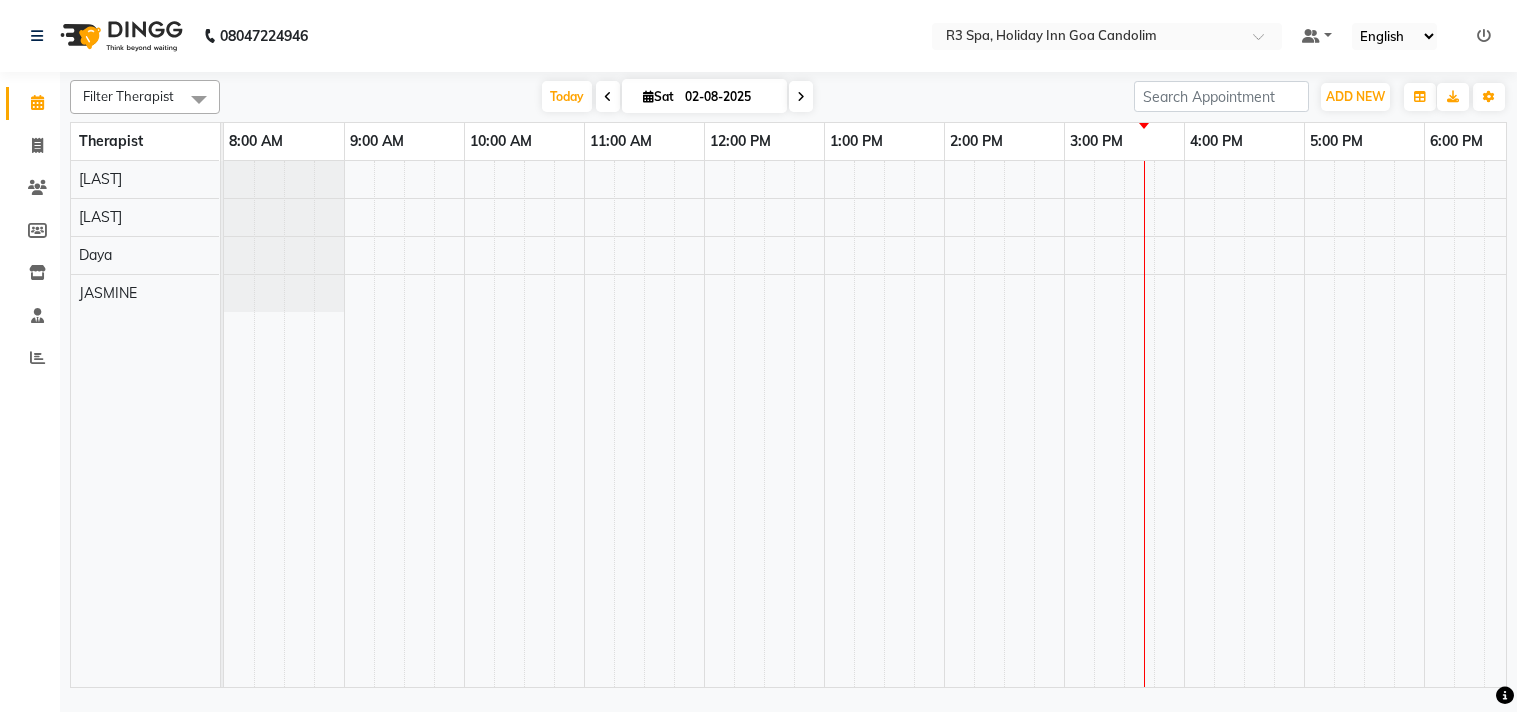 scroll, scrollTop: 0, scrollLeft: 0, axis: both 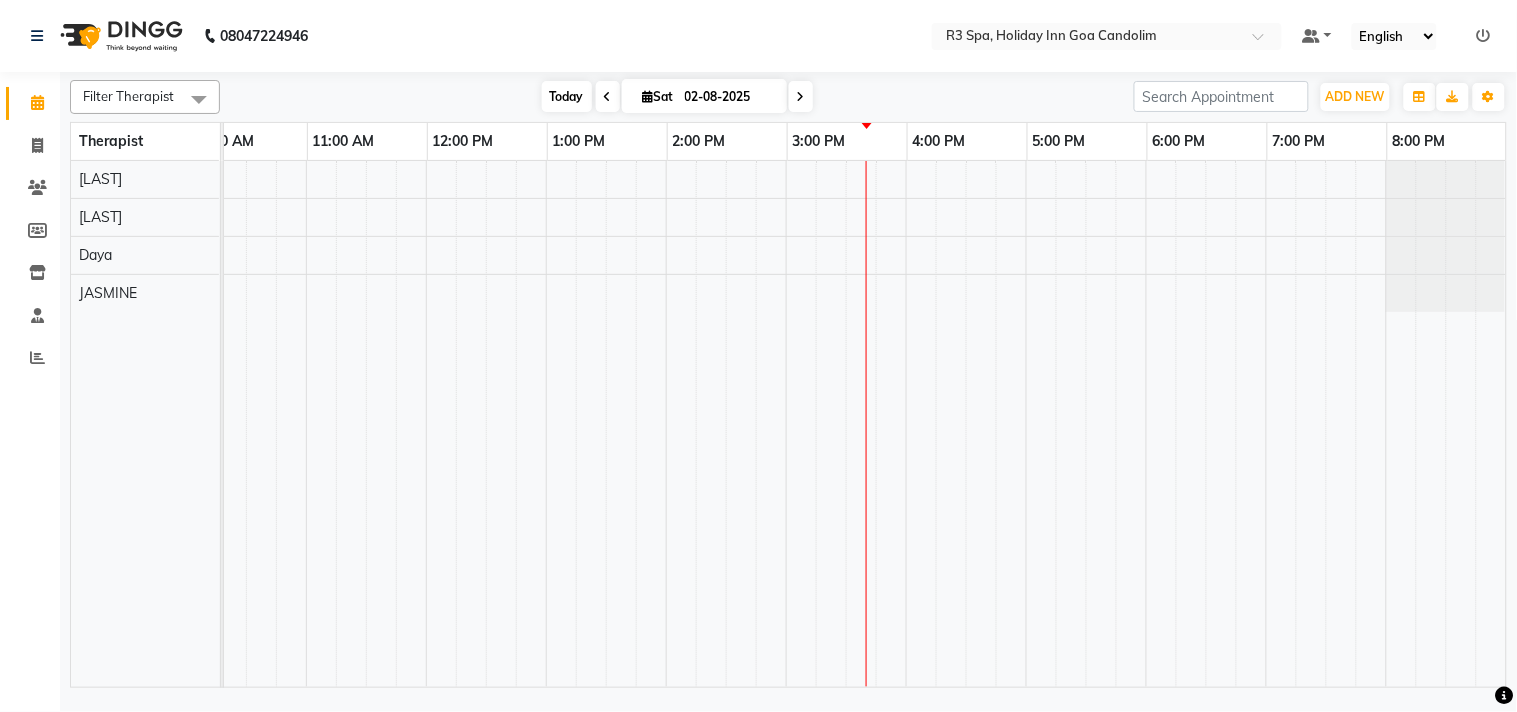 click on "Today" at bounding box center (567, 96) 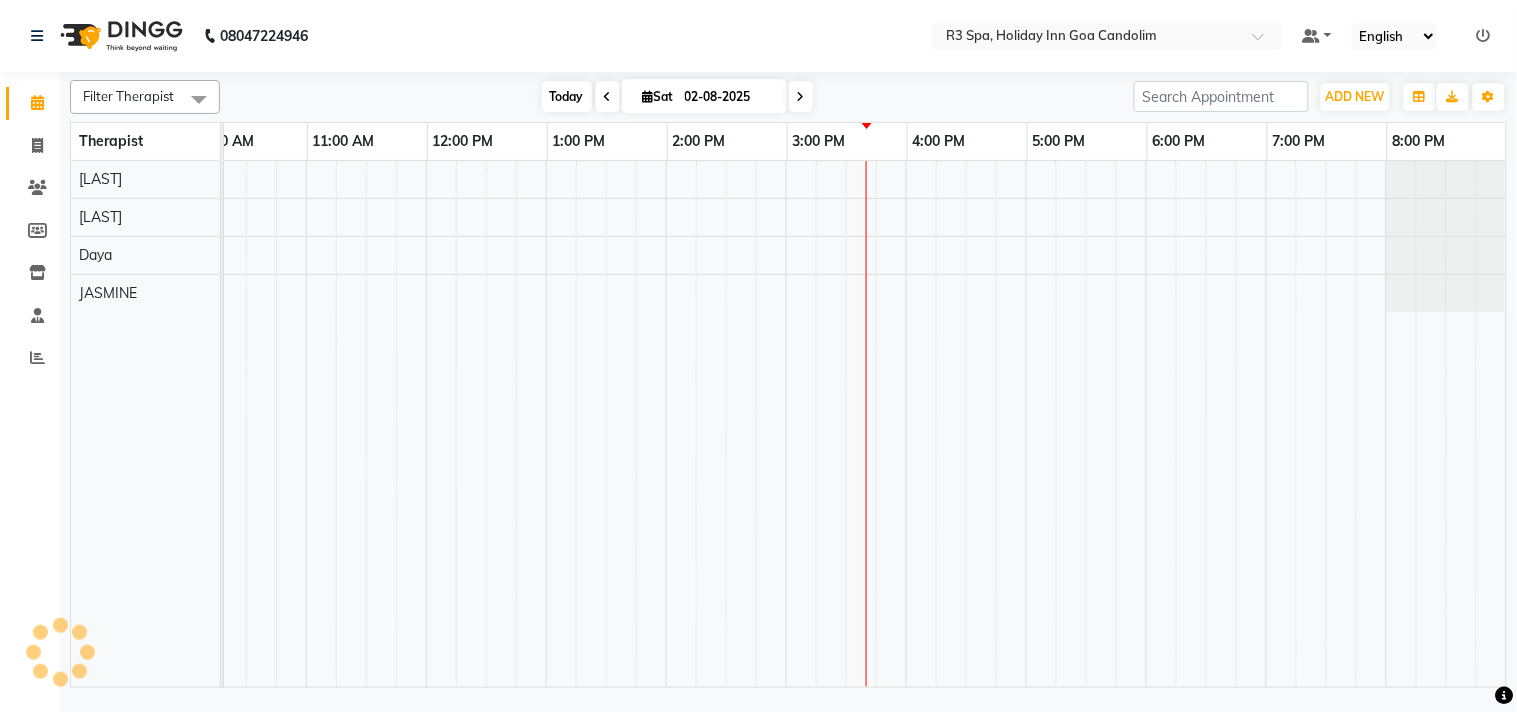 scroll, scrollTop: 0, scrollLeft: 277, axis: horizontal 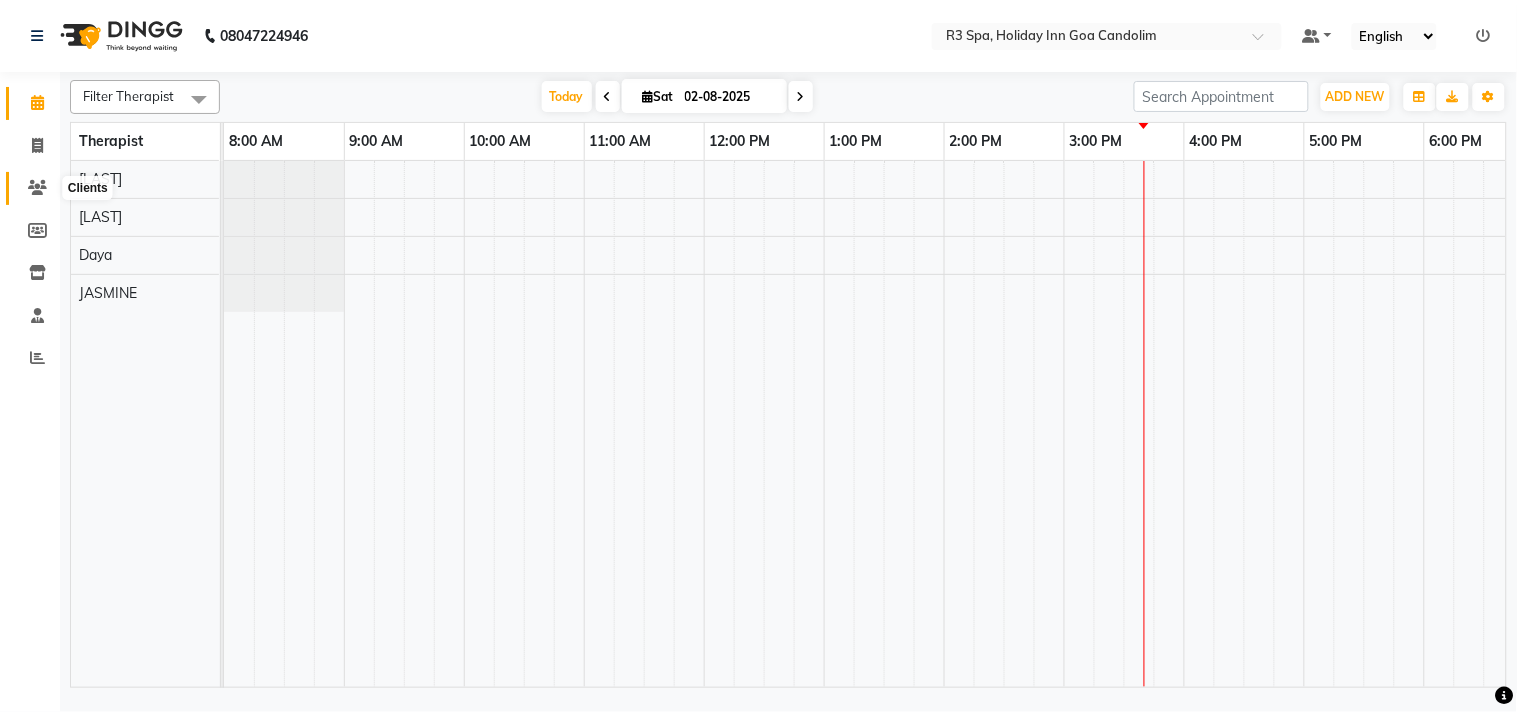 click 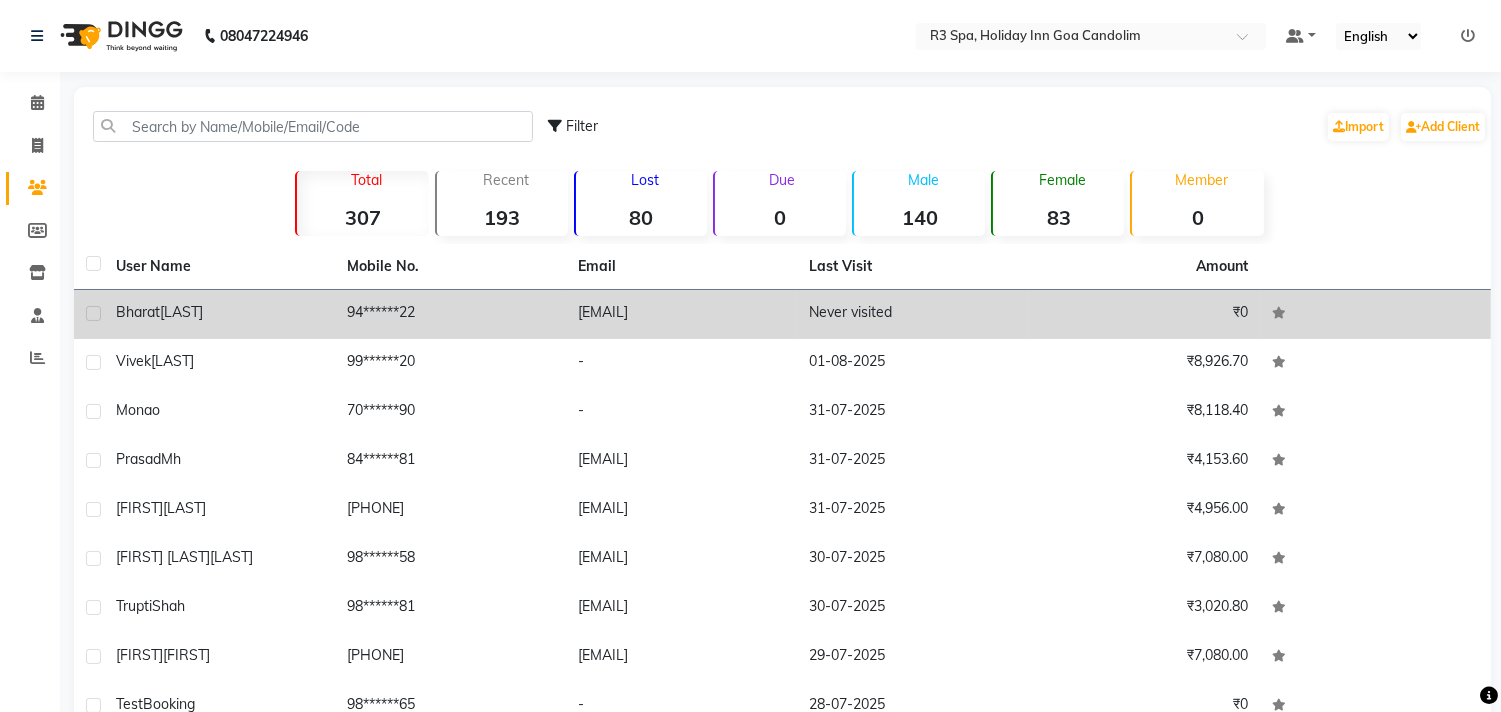 click on "[EMAIL]" 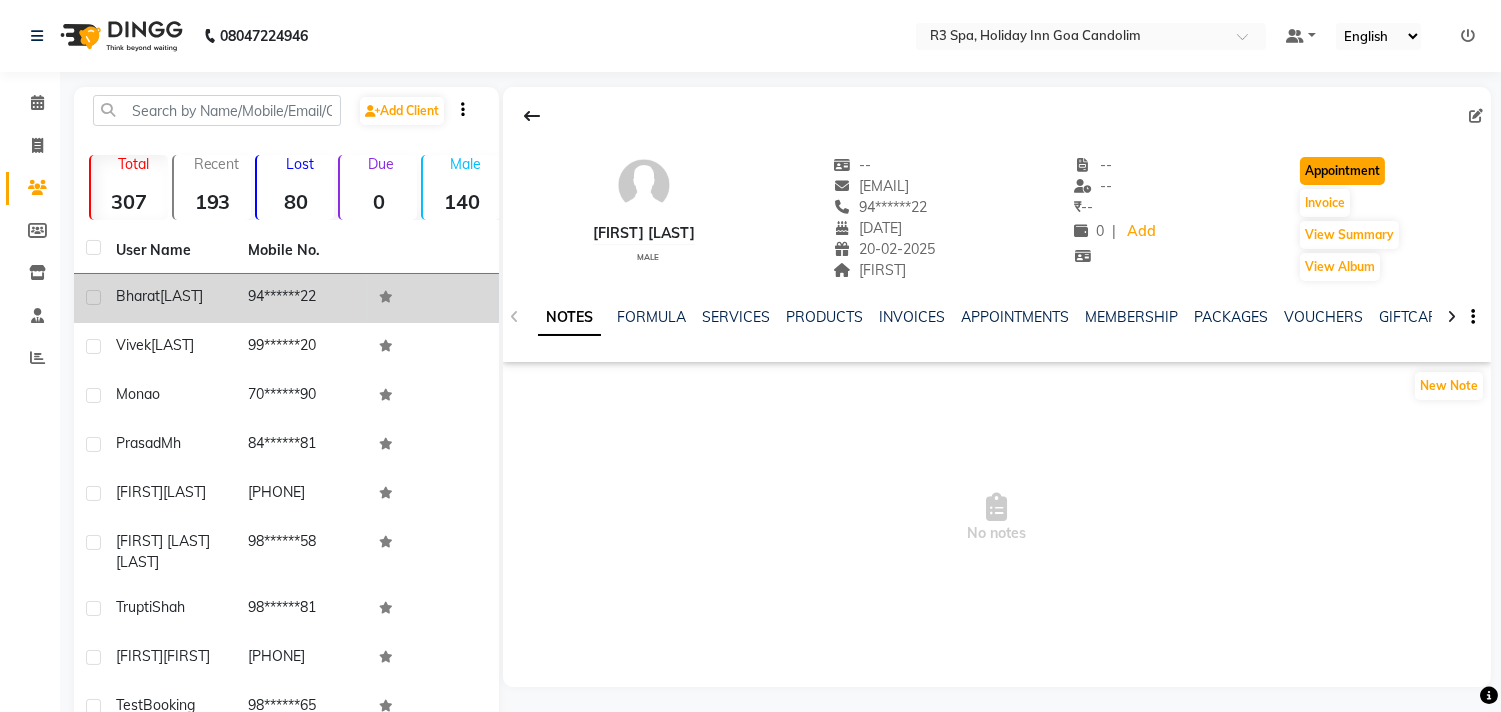 click on "Appointment" 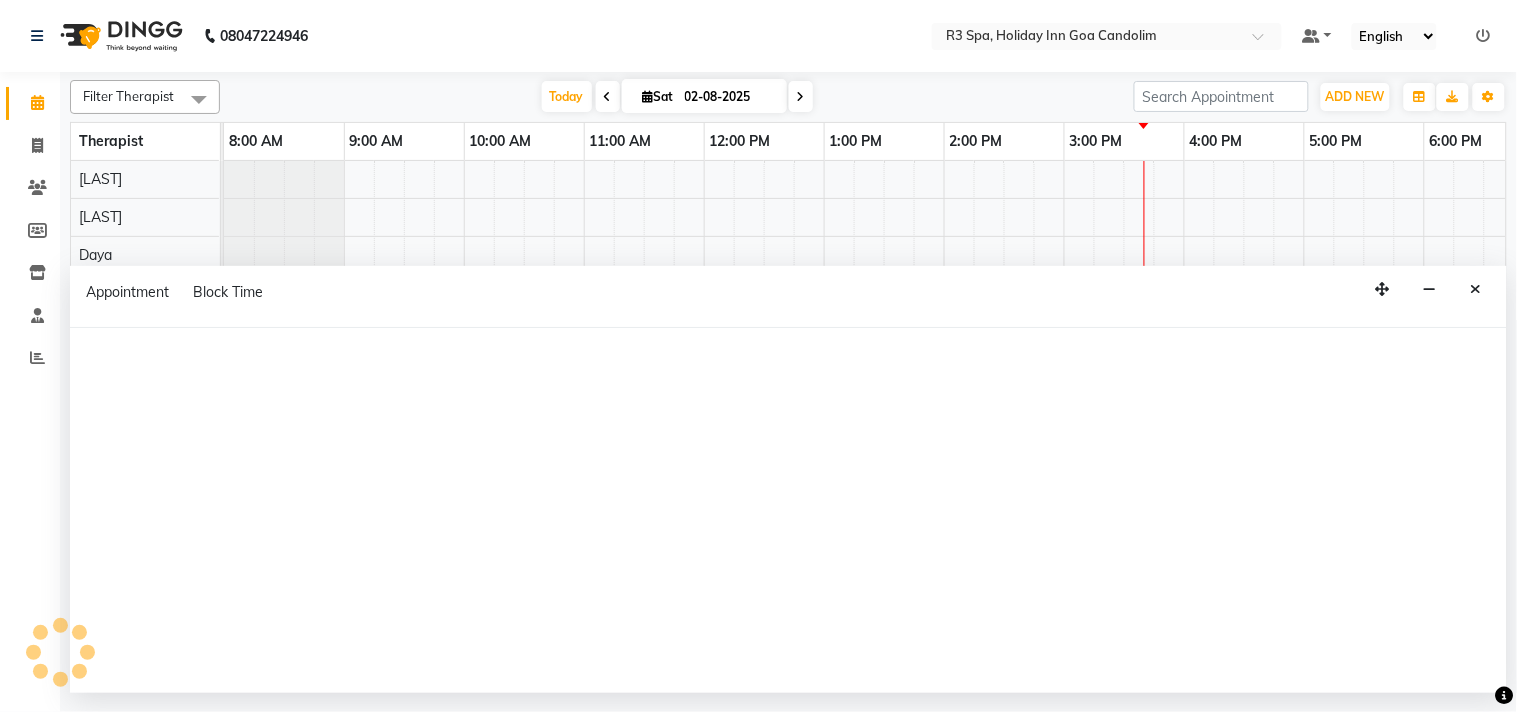 scroll, scrollTop: 0, scrollLeft: 0, axis: both 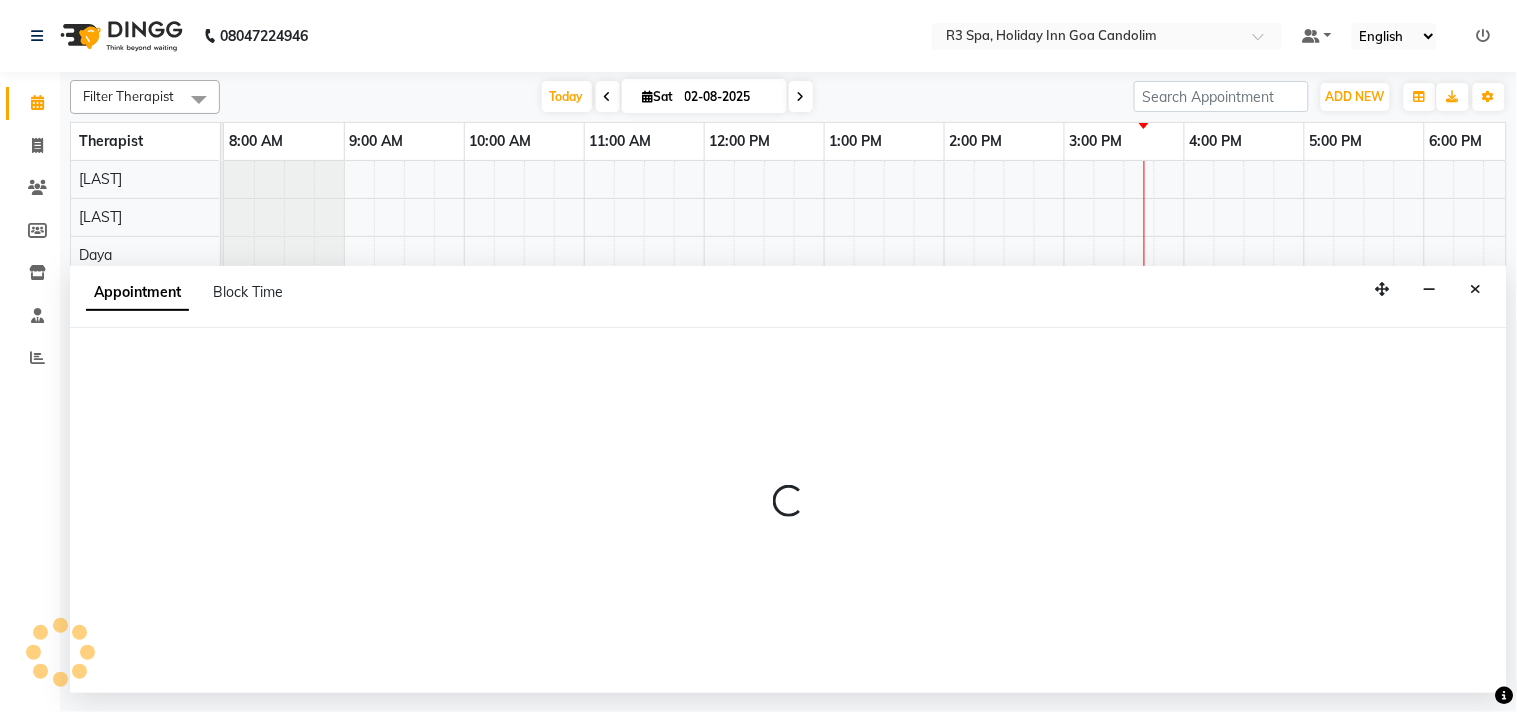 select on "tentative" 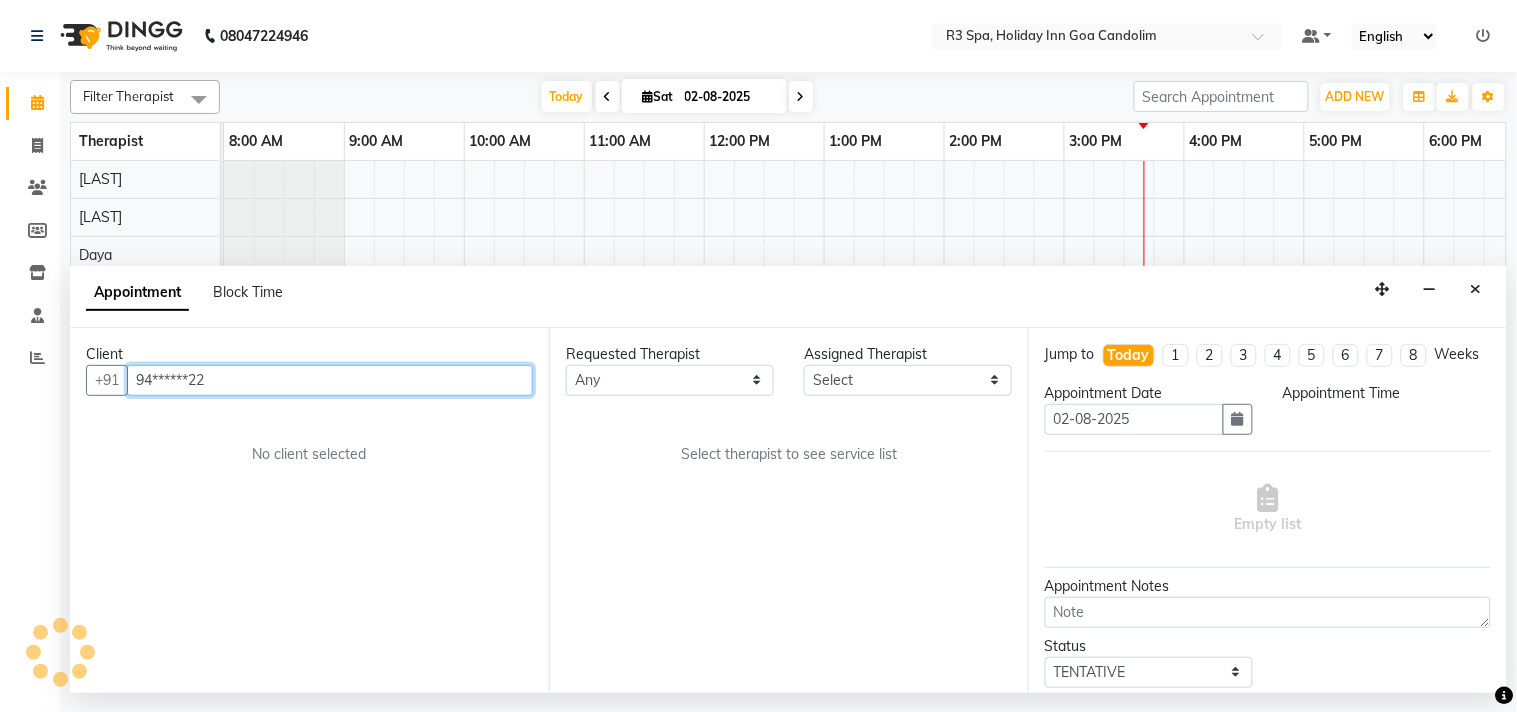 select on "540" 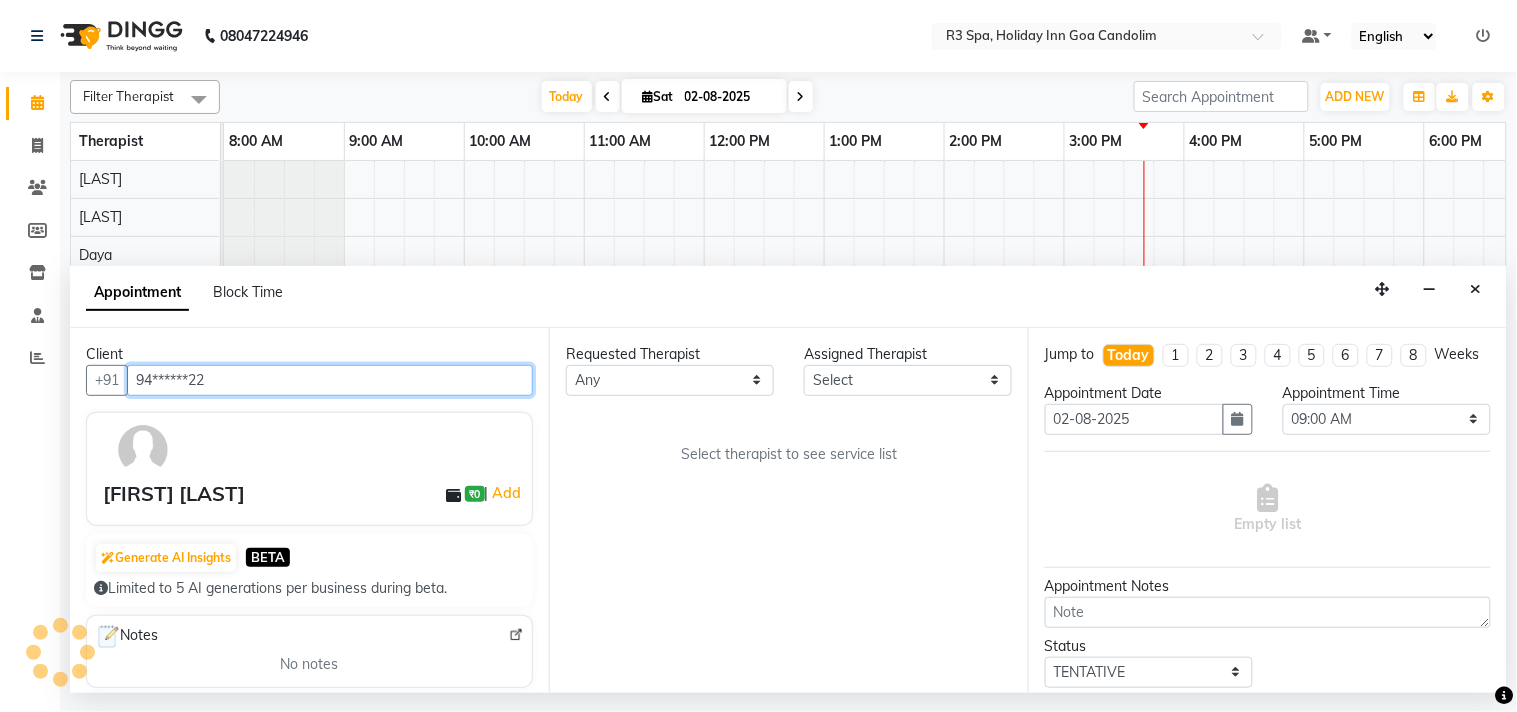 scroll, scrollTop: 0, scrollLeft: 277, axis: horizontal 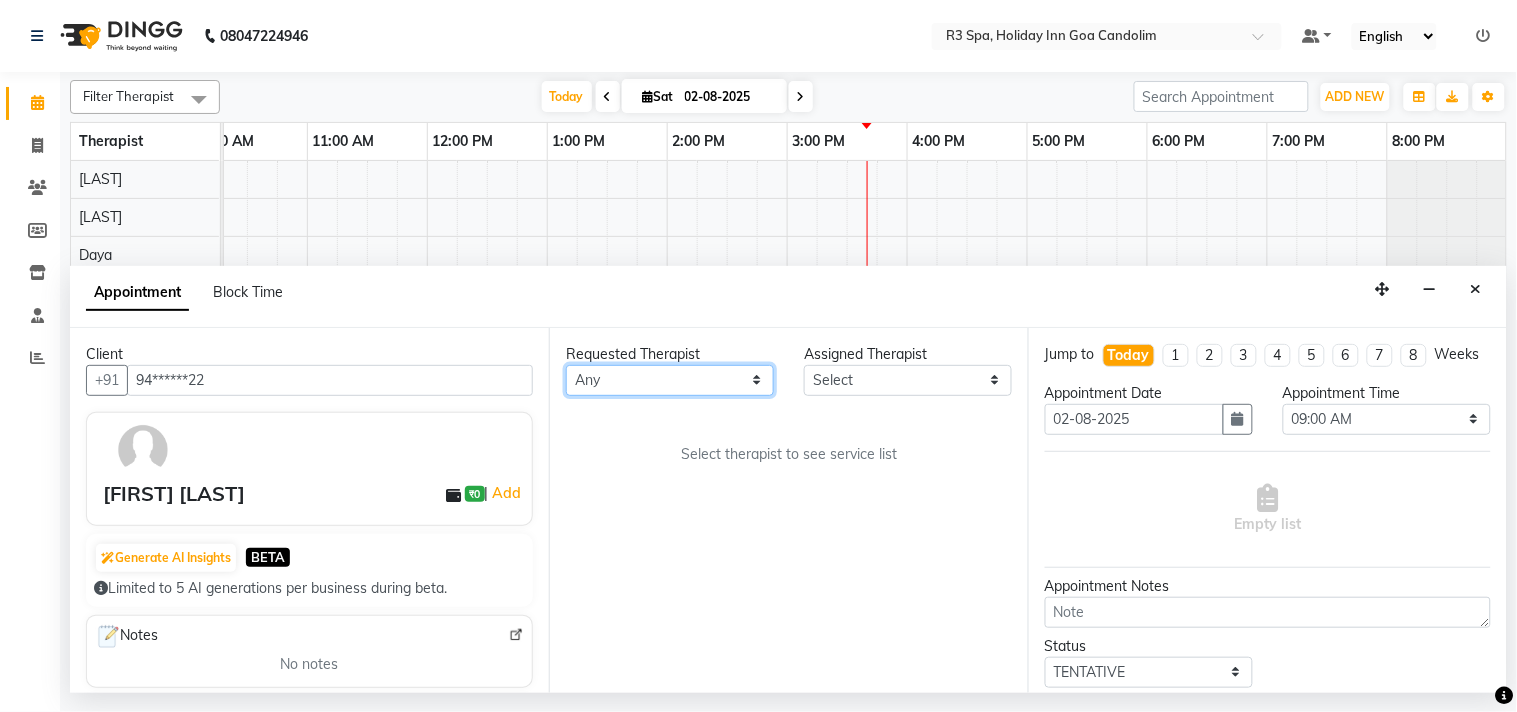 click on "Any Daya JASMINE [LAST] [LAST] [LAST]" at bounding box center (670, 380) 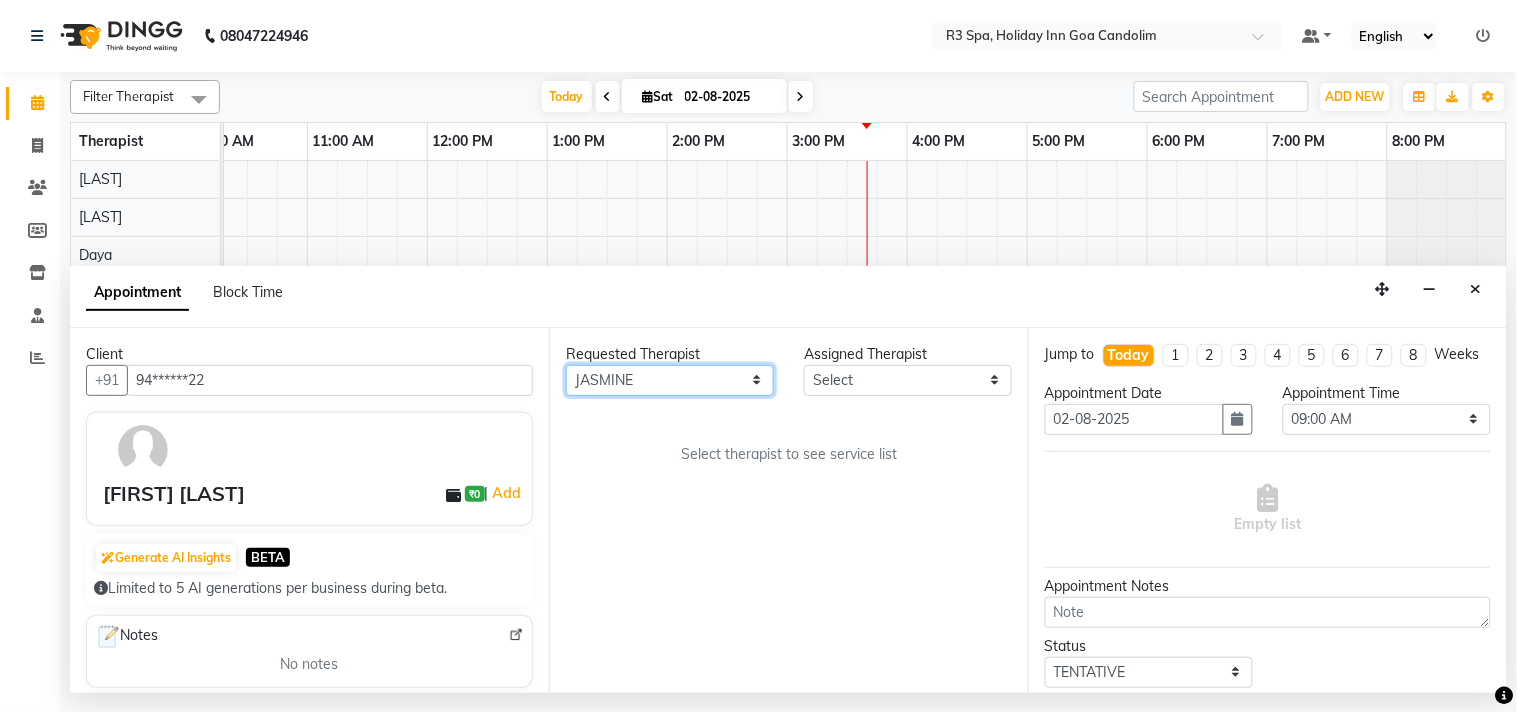 click on "Any Daya JASMINE [LAST] [LAST] [LAST]" at bounding box center [670, 380] 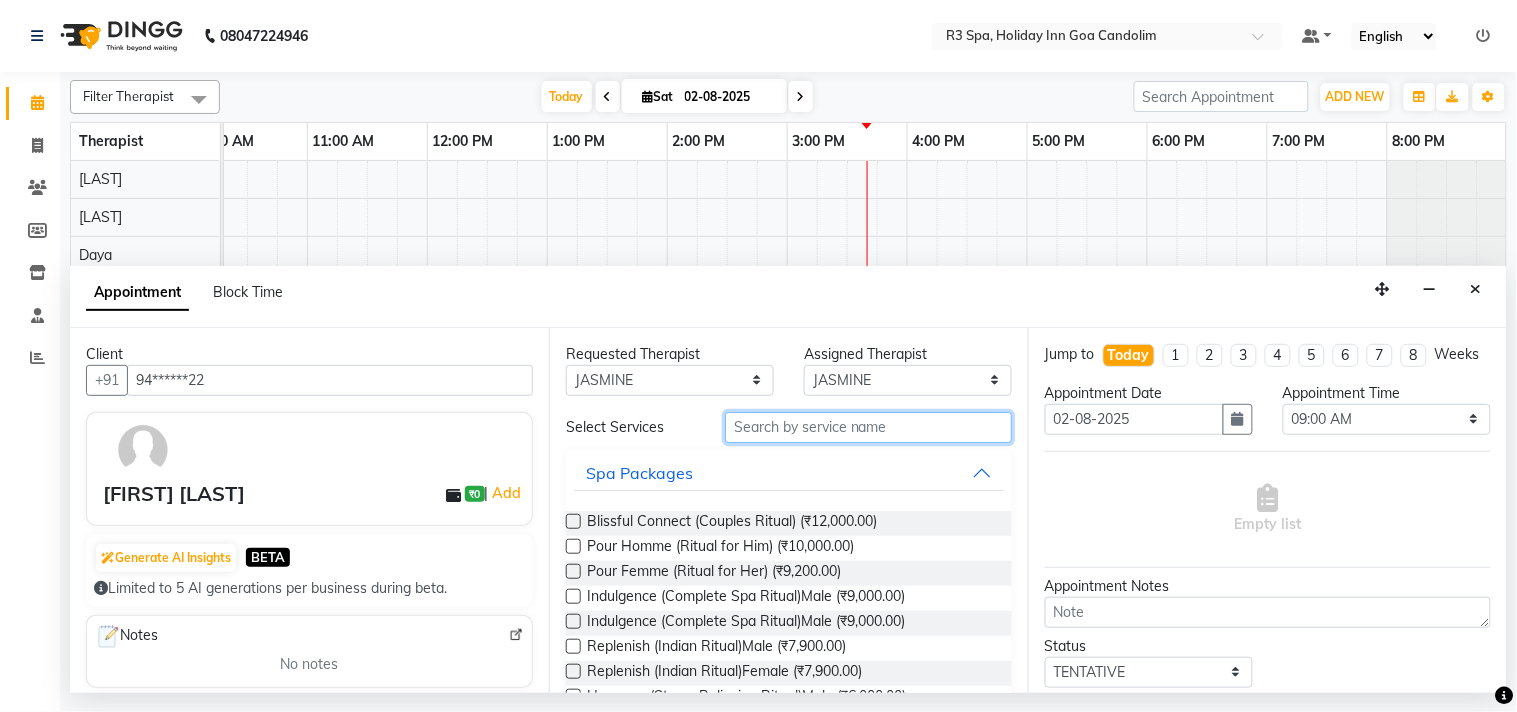 click at bounding box center [868, 427] 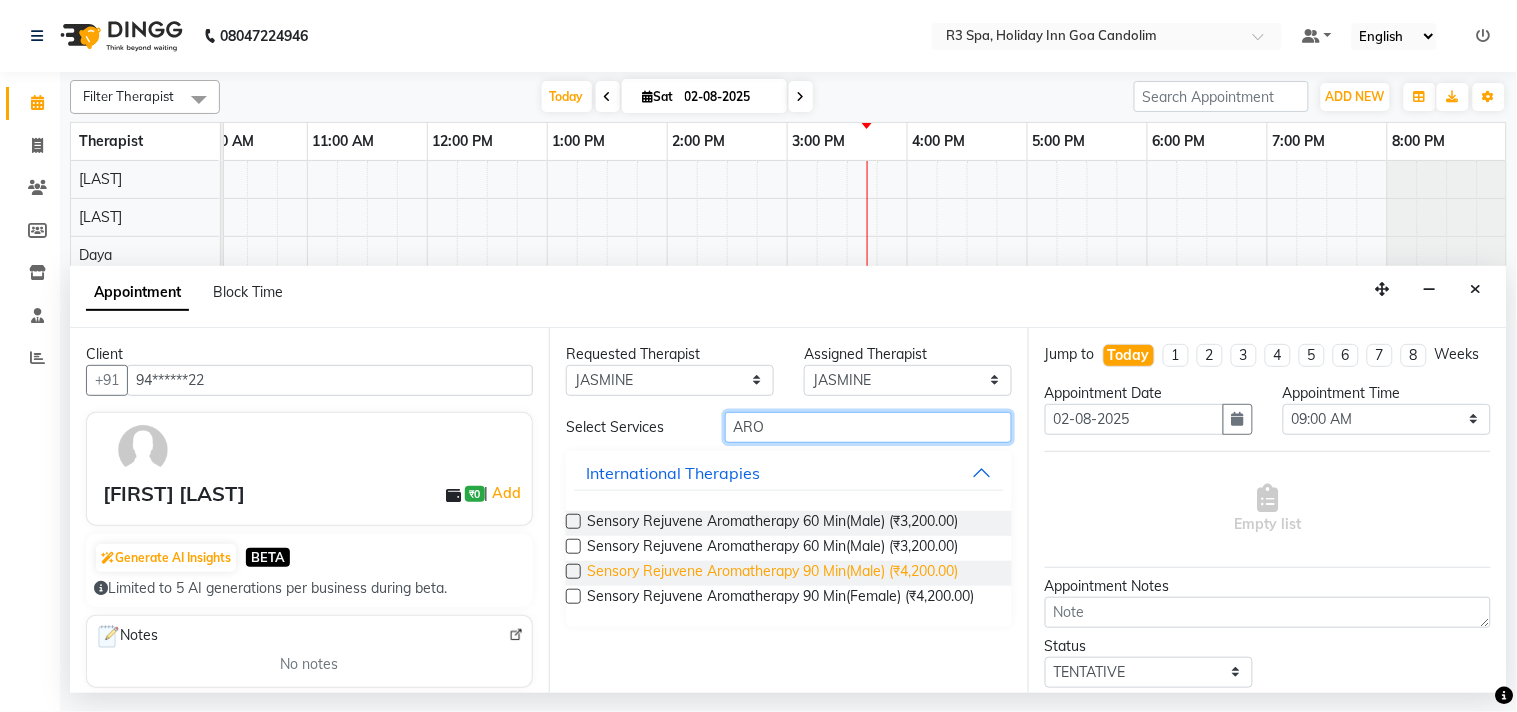 type on "ARO" 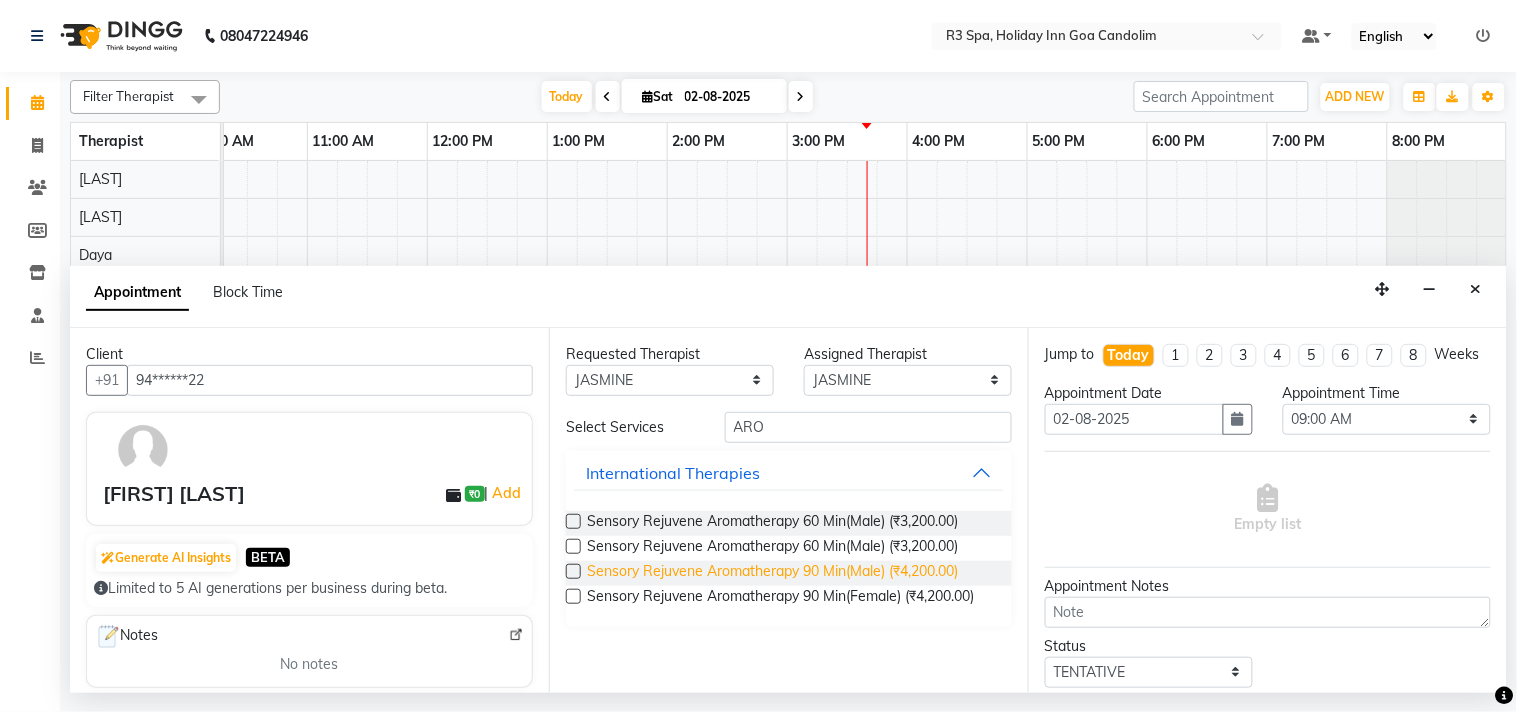 click on "Sensory Rejuvene Aromatherapy 90 Min(Male) (₹4,200.00)" at bounding box center [772, 573] 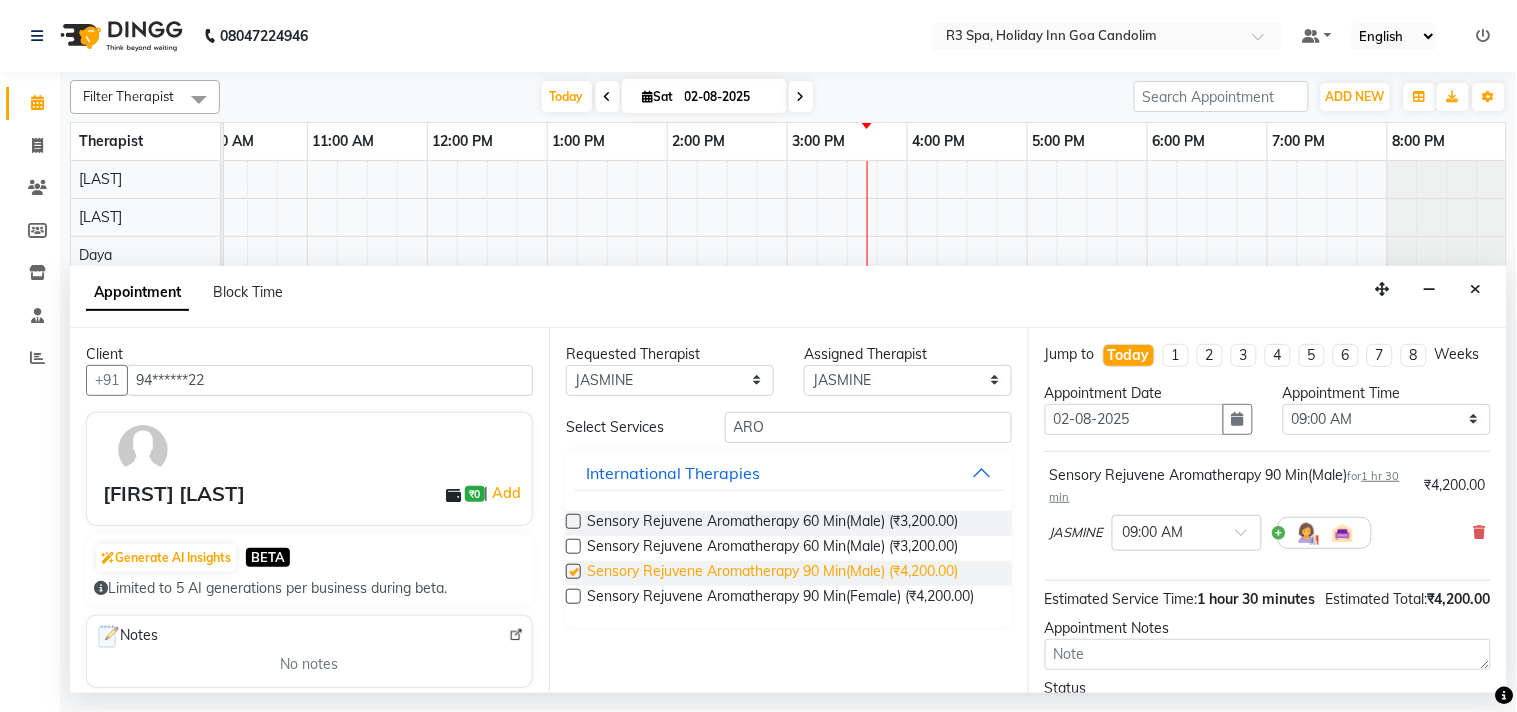 checkbox on "false" 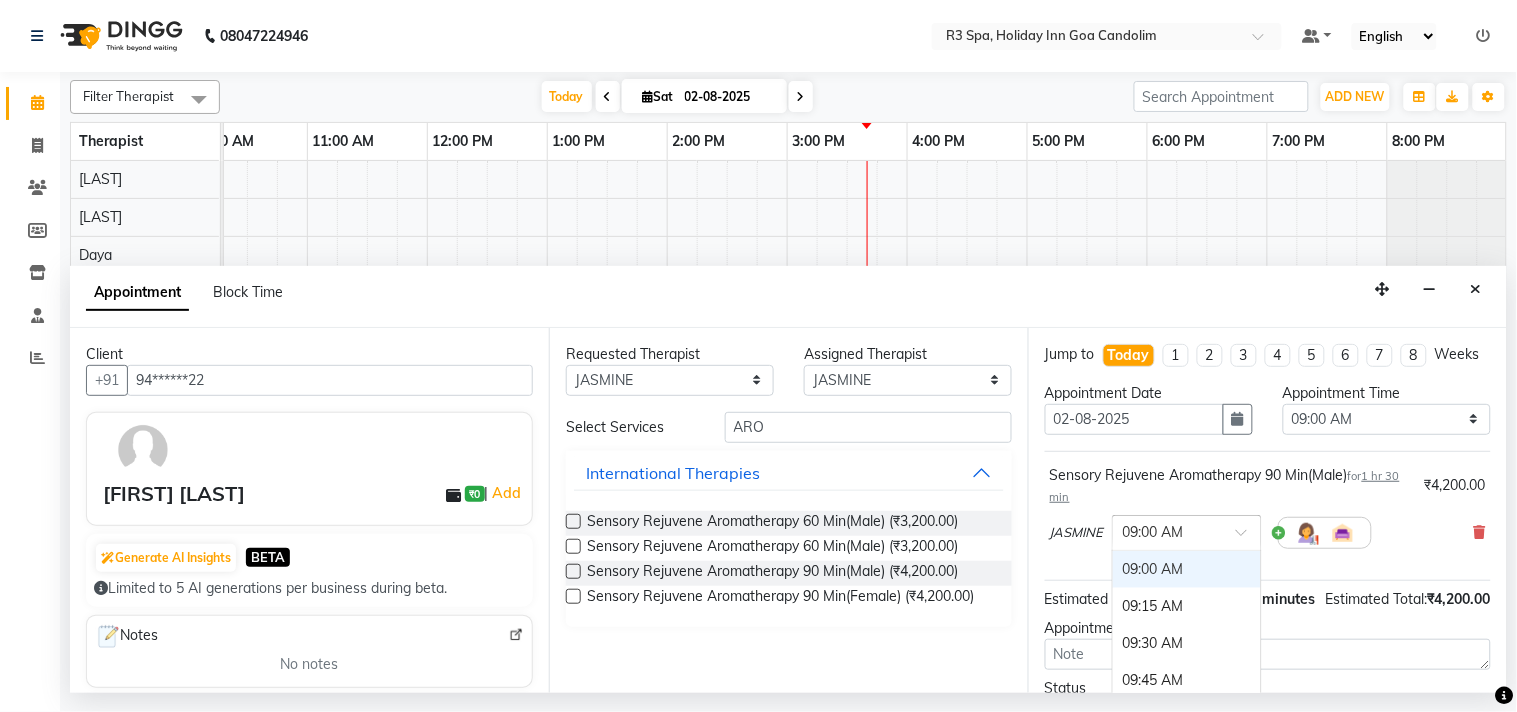 click at bounding box center (1248, 538) 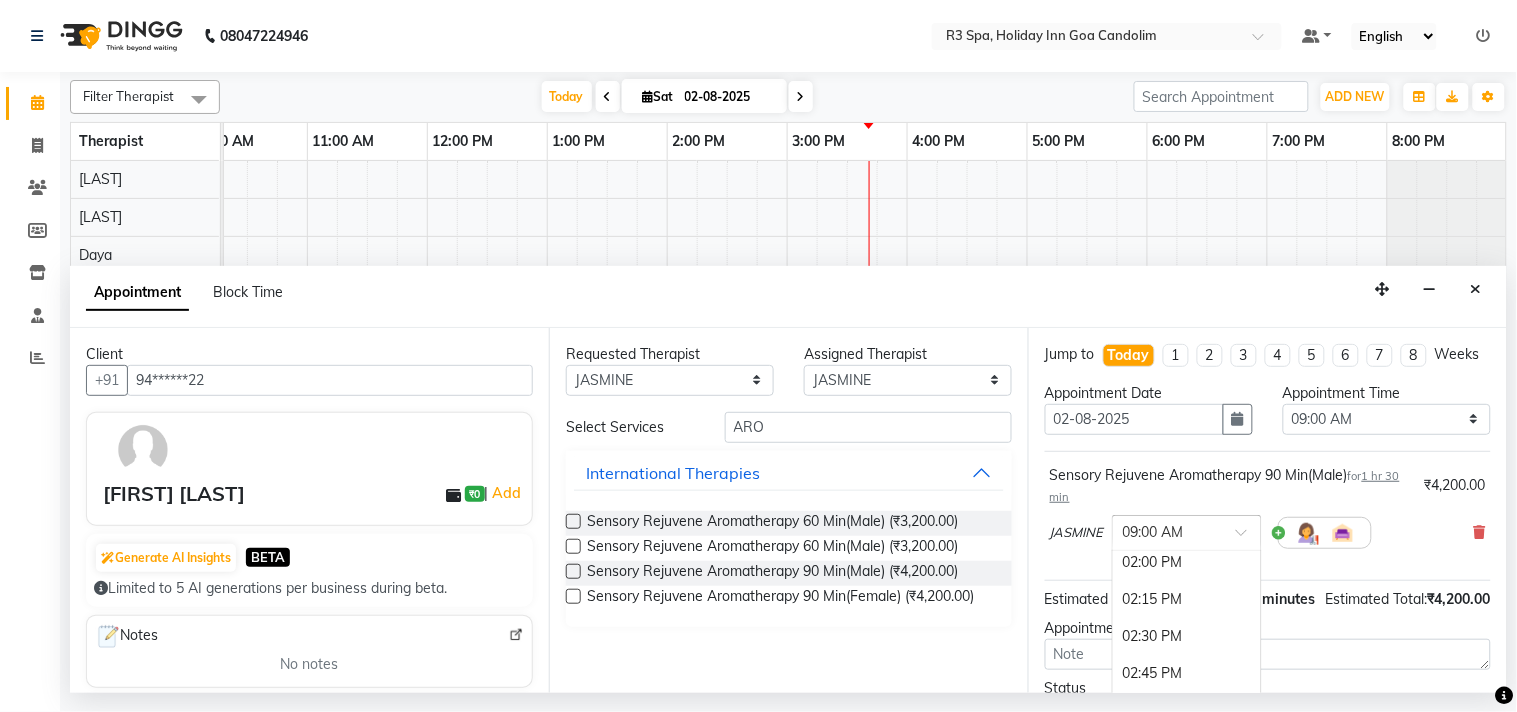 scroll, scrollTop: 777, scrollLeft: 0, axis: vertical 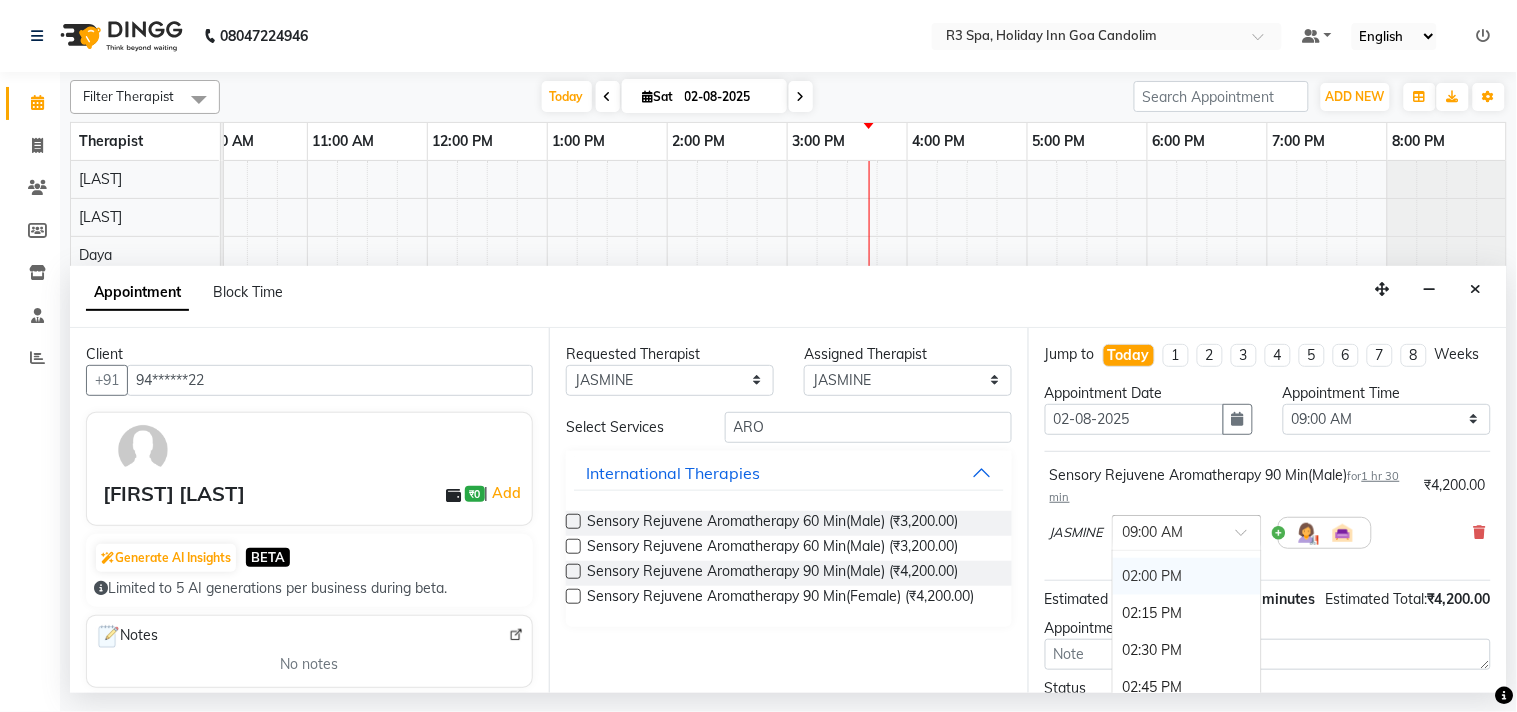 click on "02:00 PM" at bounding box center (1187, 576) 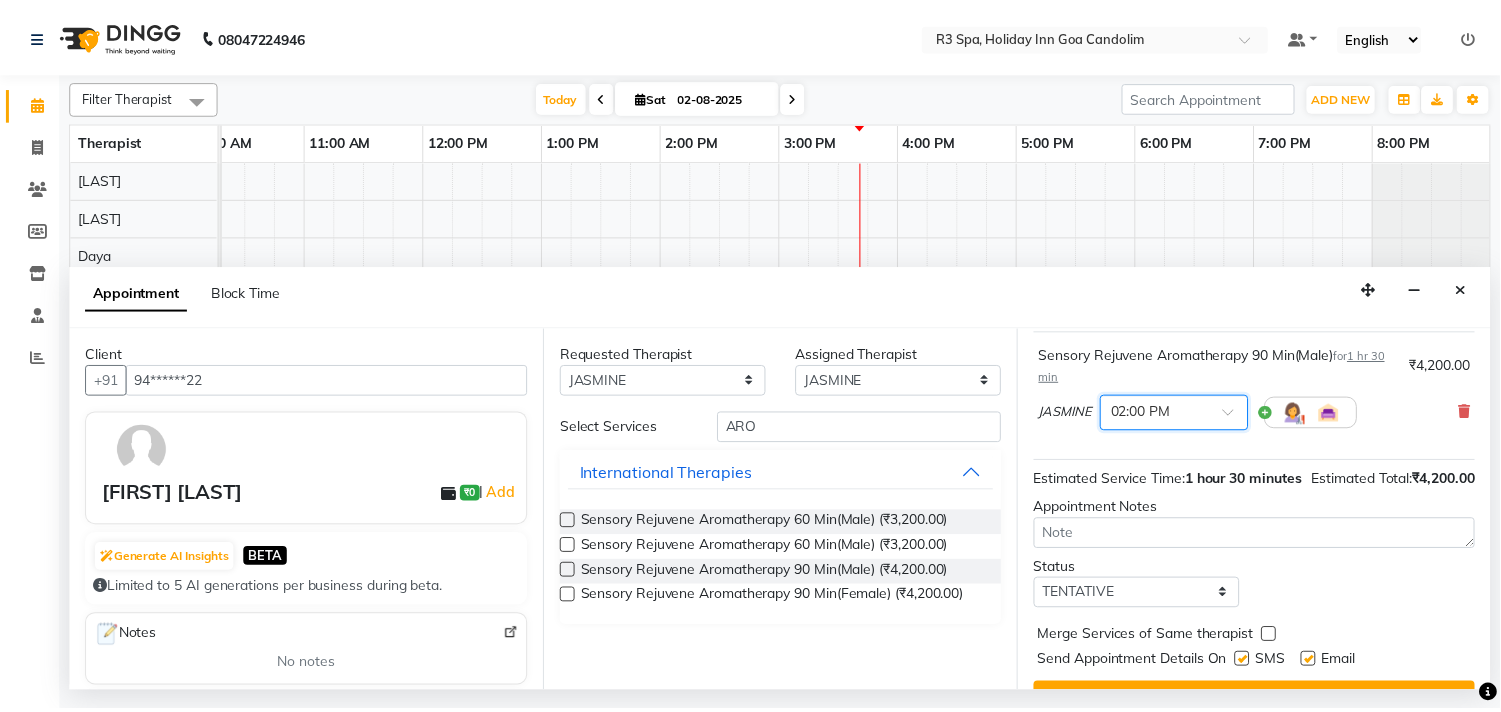 scroll, scrollTop: 202, scrollLeft: 0, axis: vertical 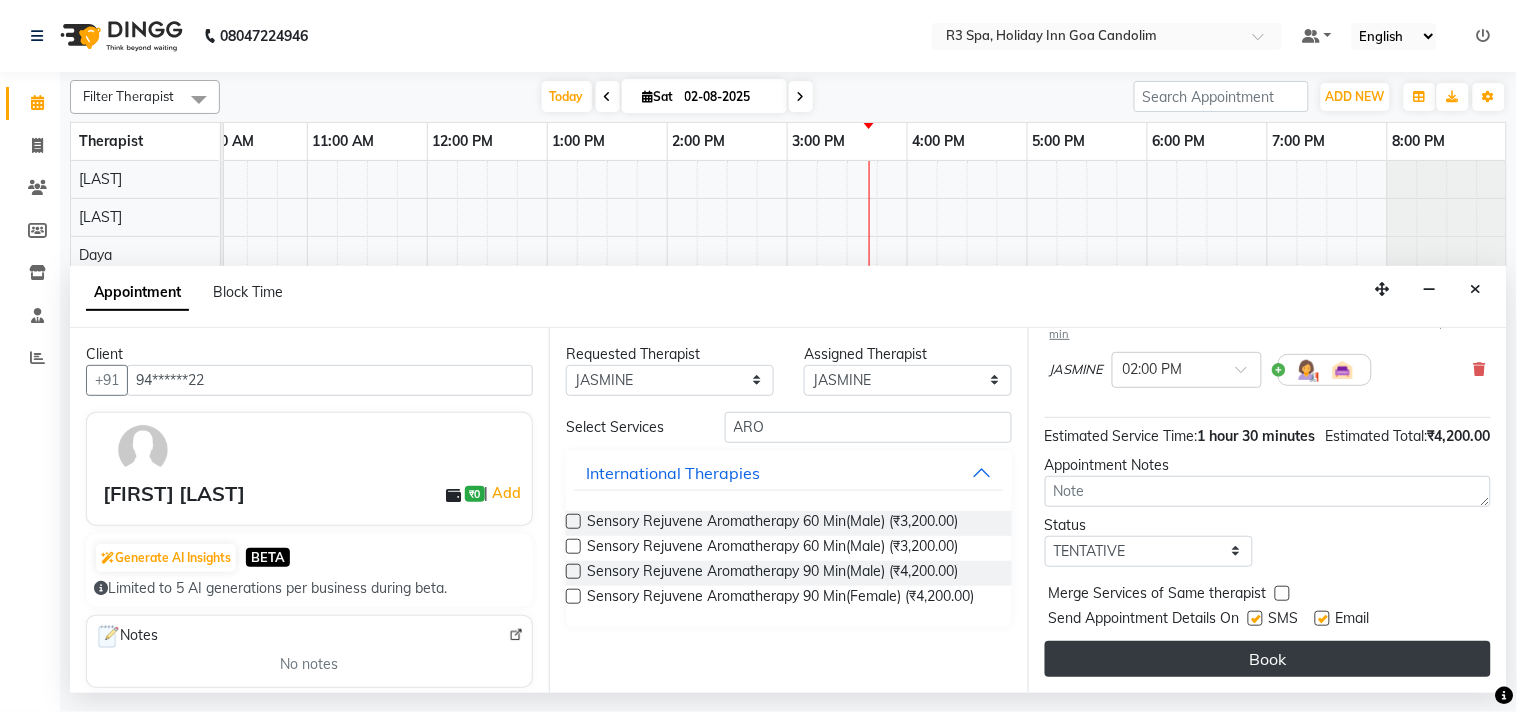 click on "Book" at bounding box center [1268, 659] 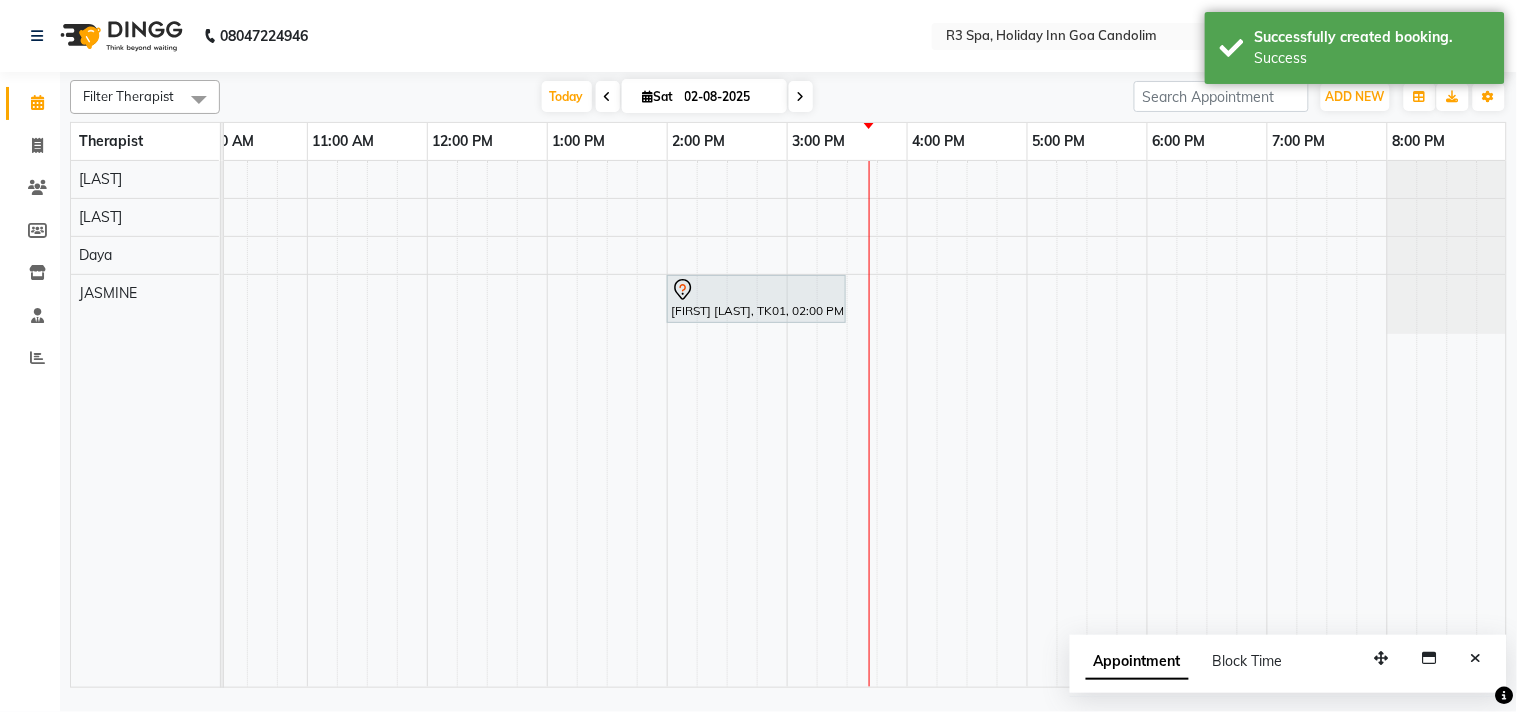 click at bounding box center (756, 290) 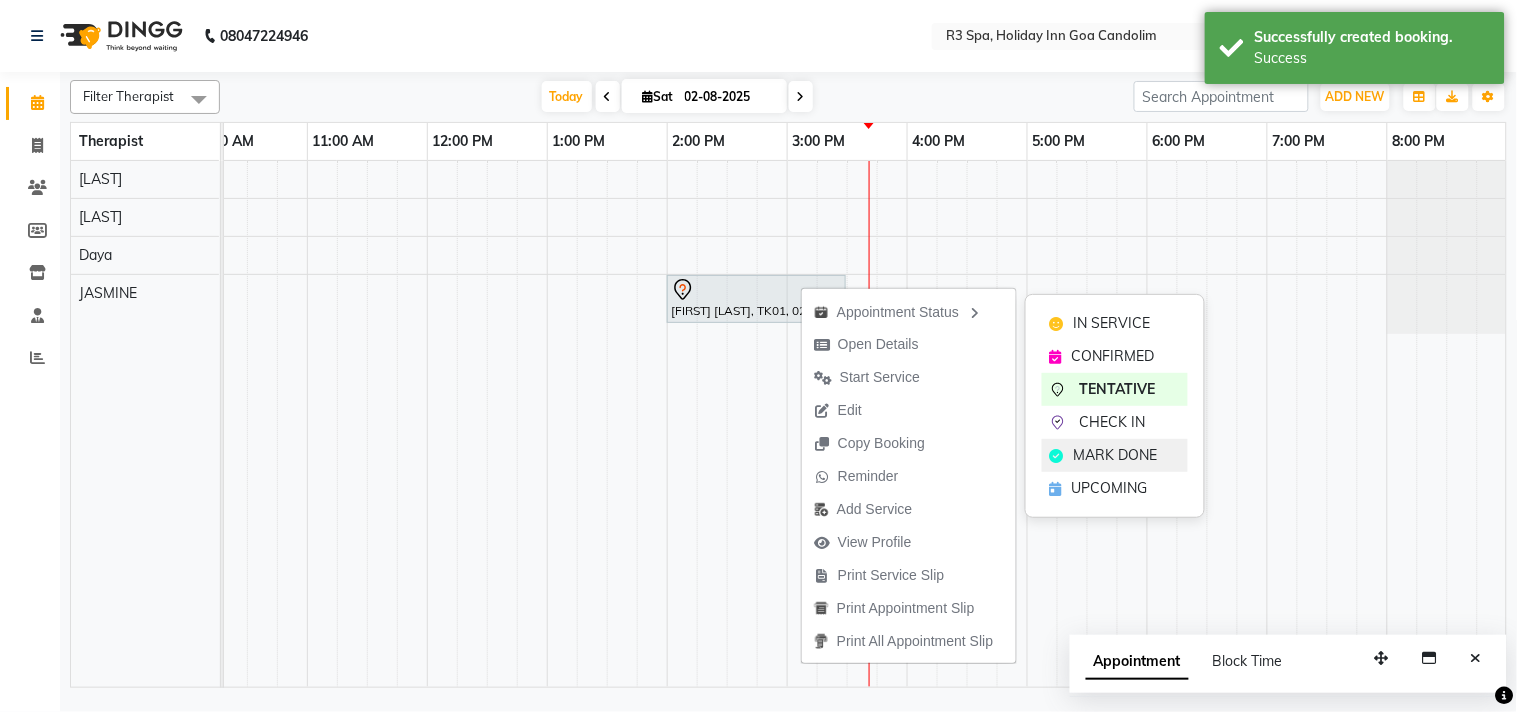 click on "MARK DONE" 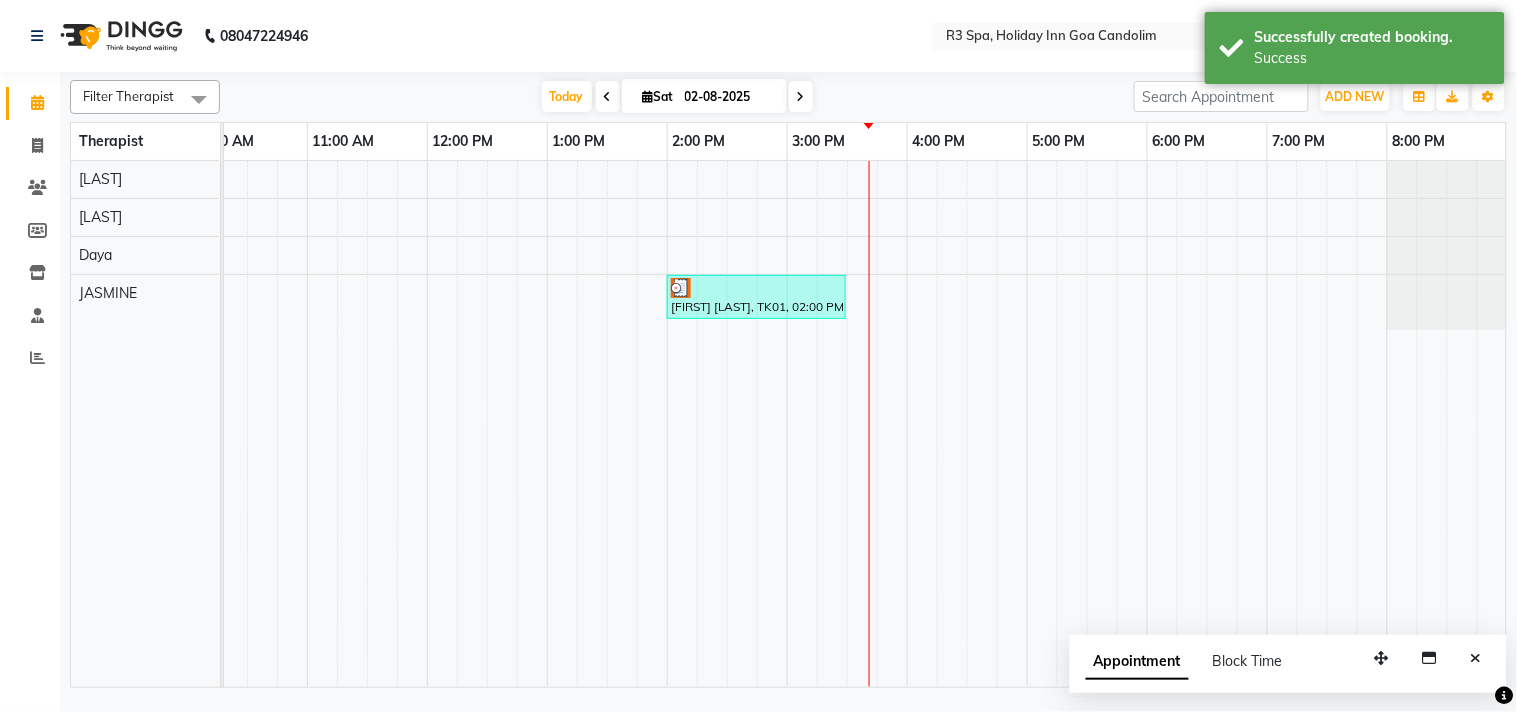click on "[FIRST] [LAST], TK01, 02:00 PM-03:30 PM, Sensory Rejuvene Aromatherapy 90 Min(Male)" at bounding box center (756, 297) 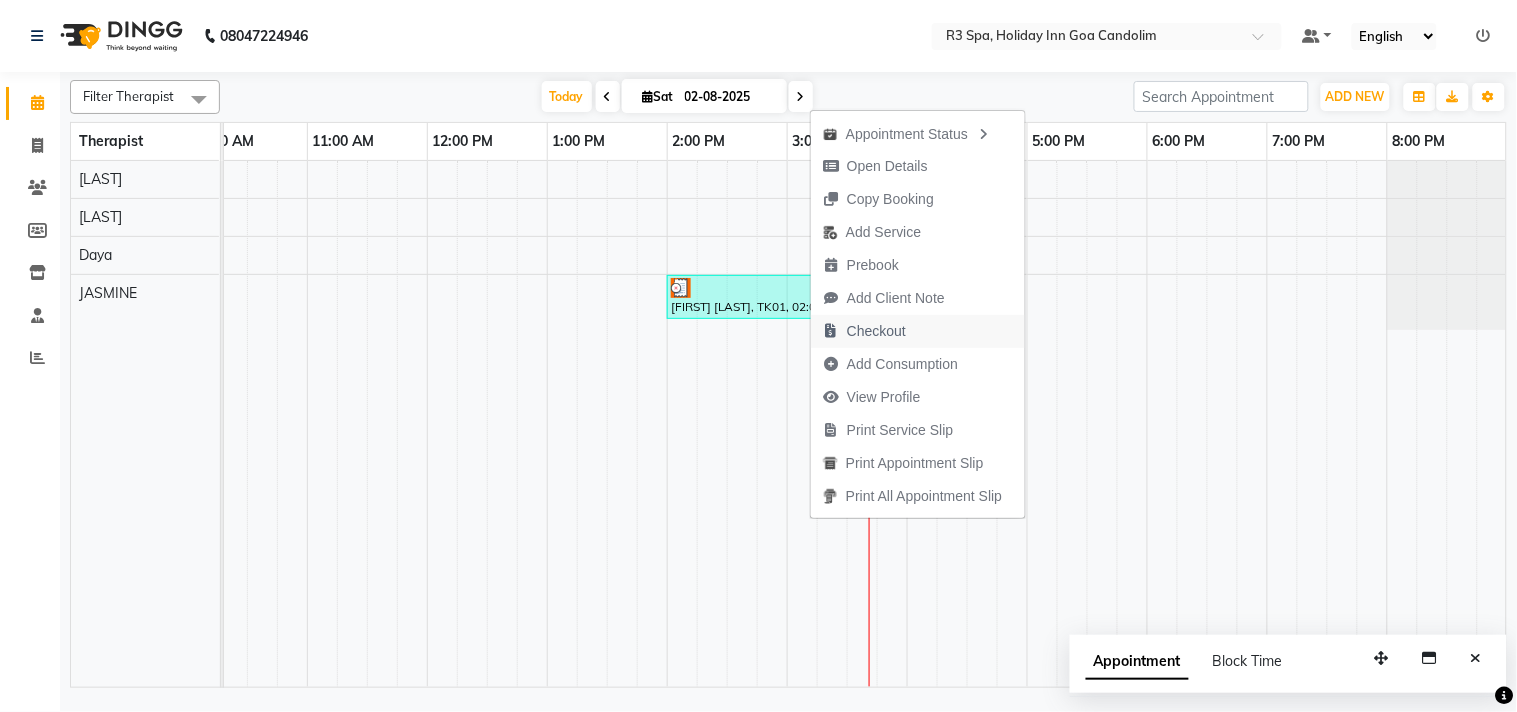 click on "Checkout" at bounding box center [876, 331] 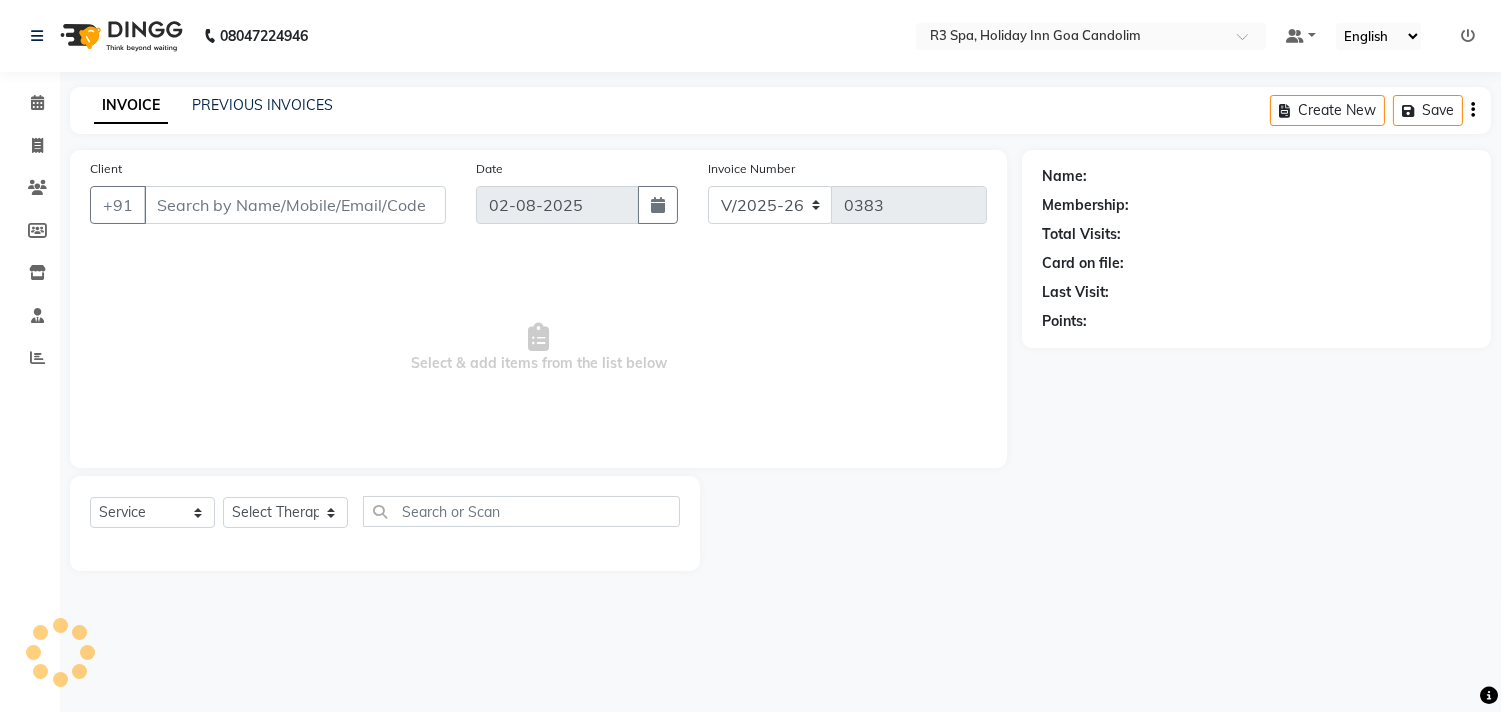 type on "94******22" 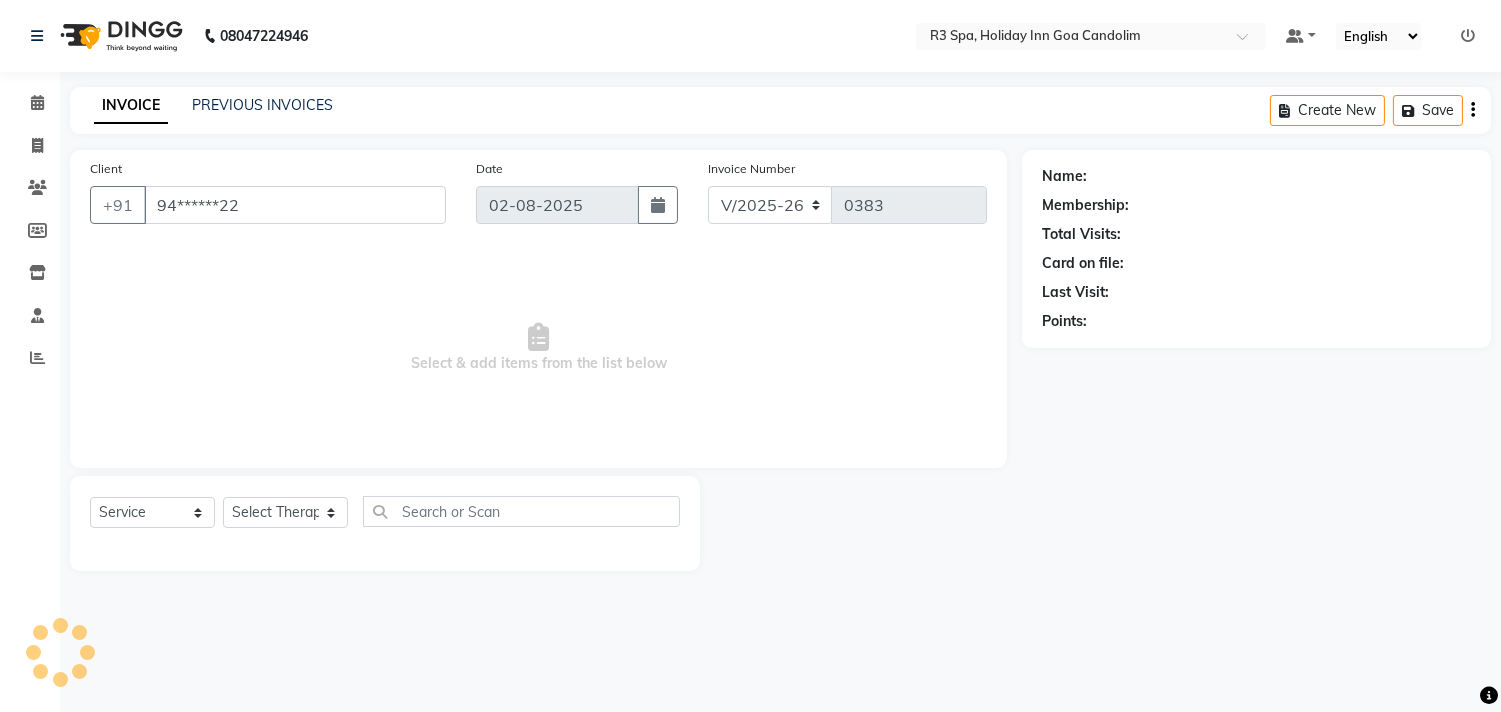 select on "71848" 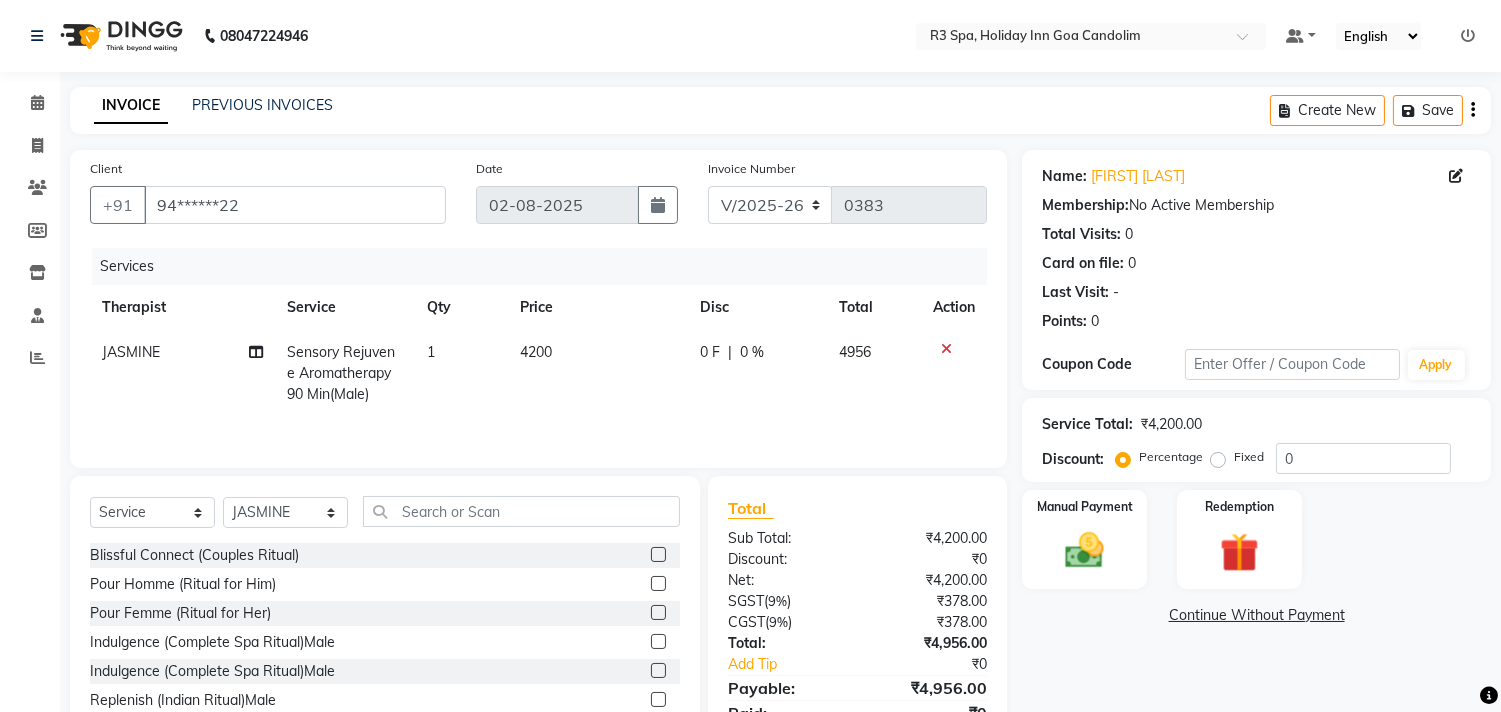 click on "0 %" 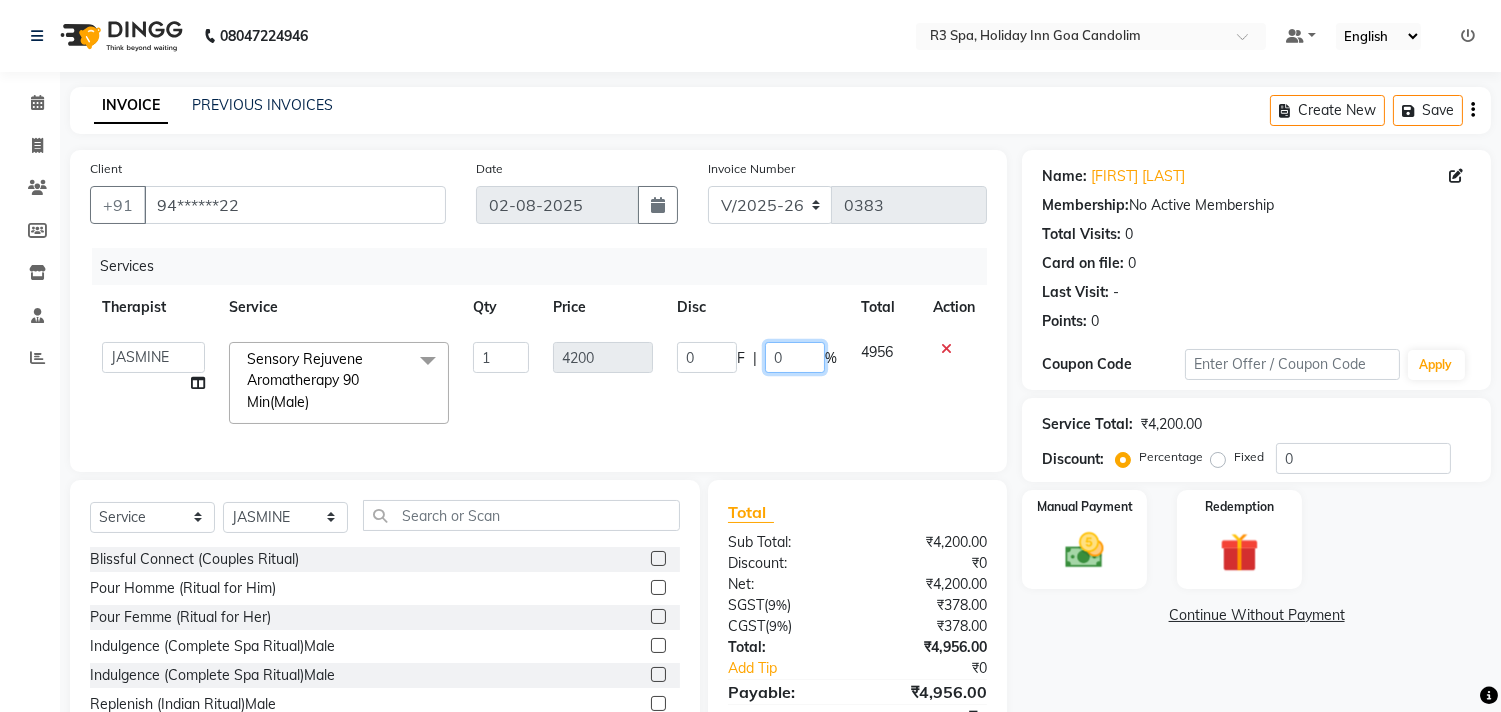 click on "0" 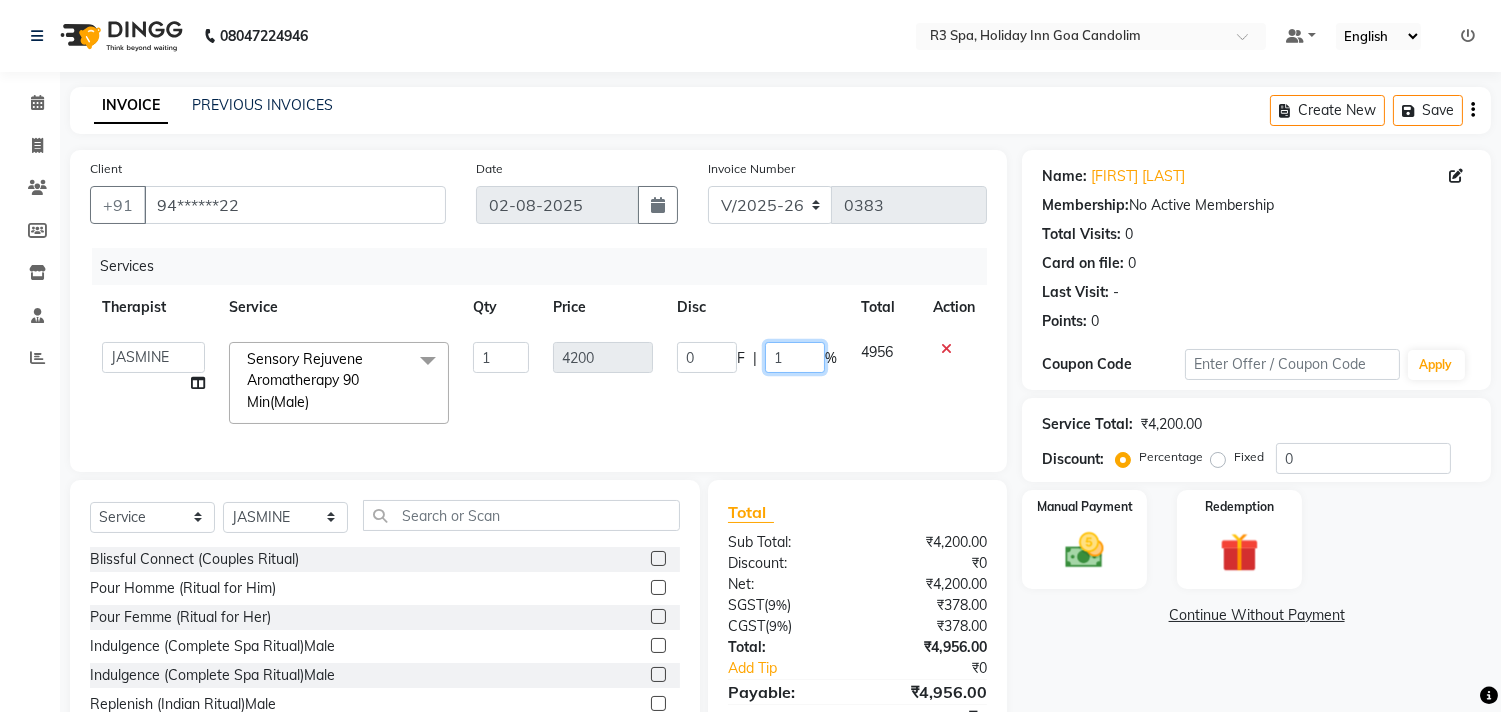 type on "15" 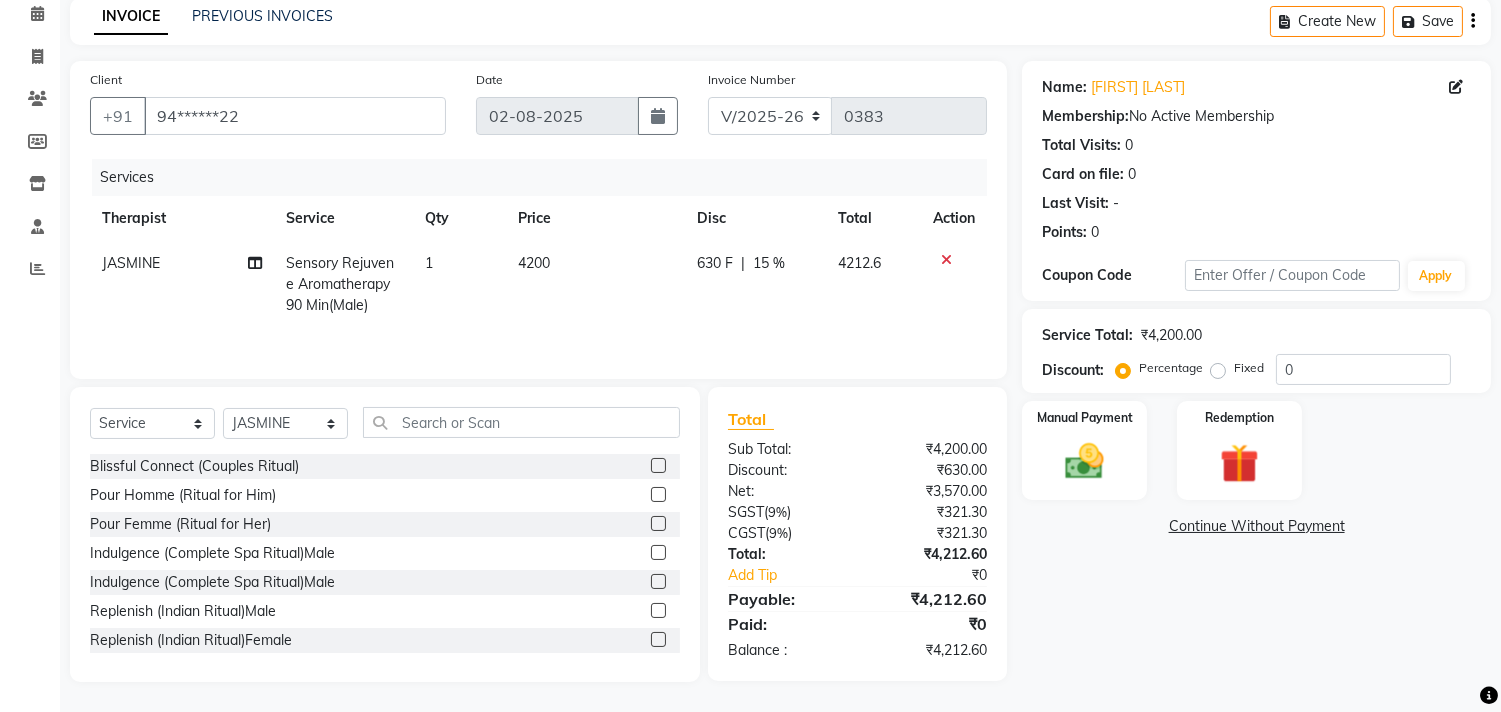 scroll, scrollTop: 91, scrollLeft: 0, axis: vertical 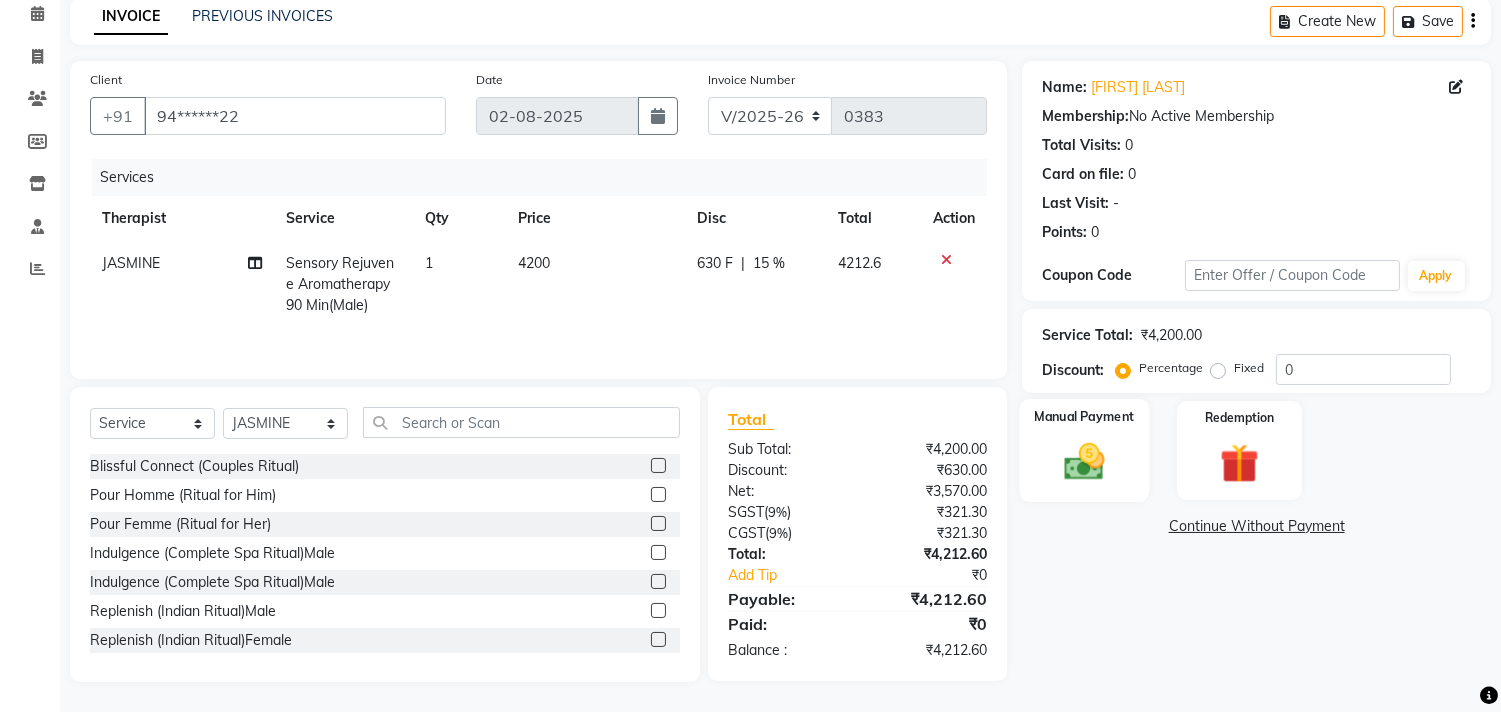 click 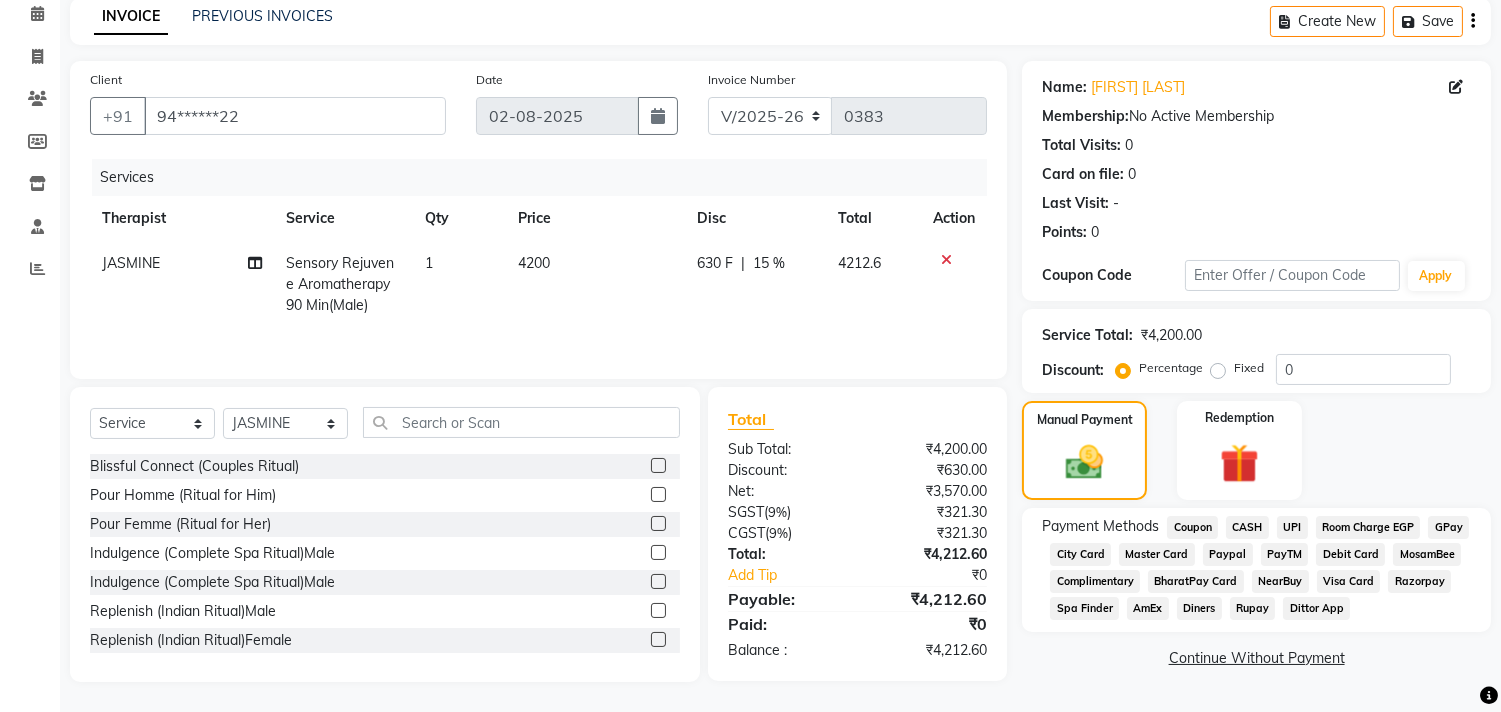 click on "CASH" 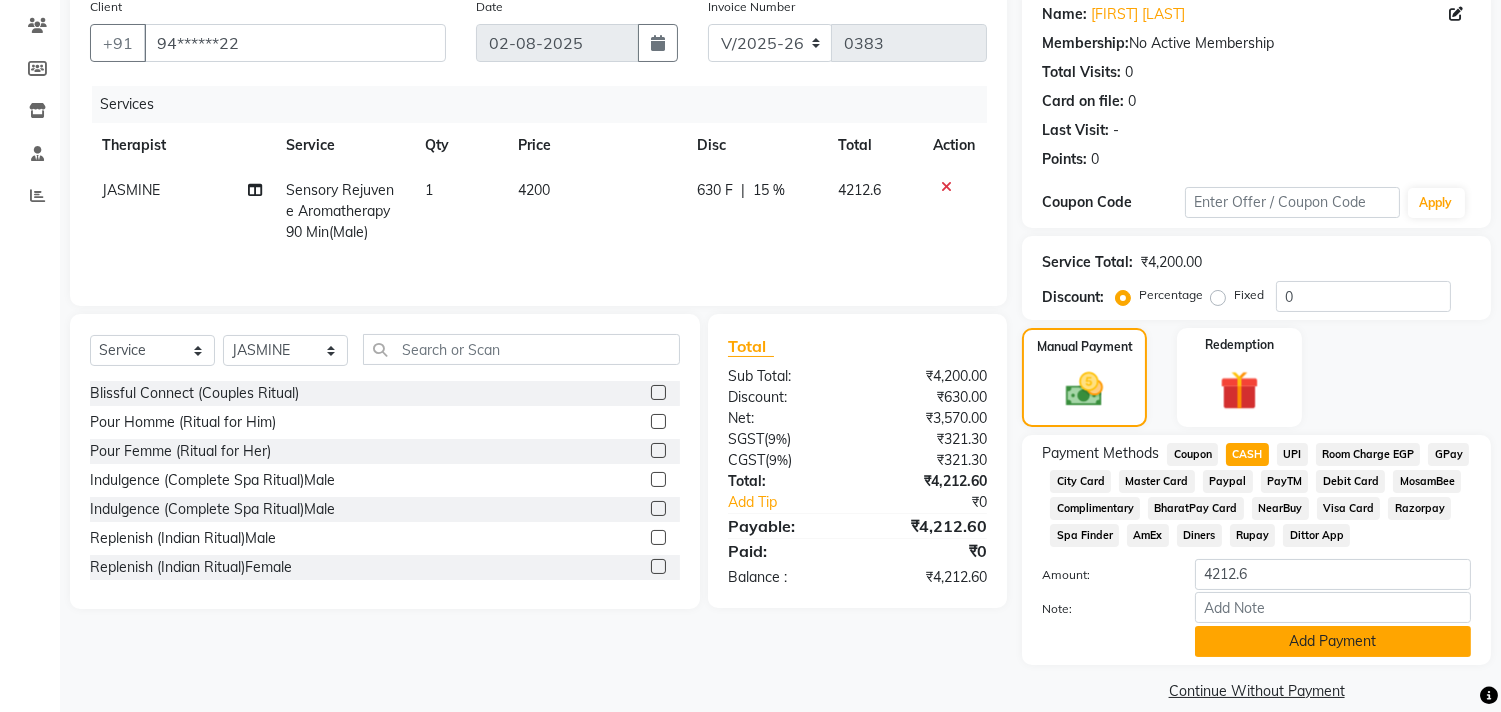 scroll, scrollTop: 186, scrollLeft: 0, axis: vertical 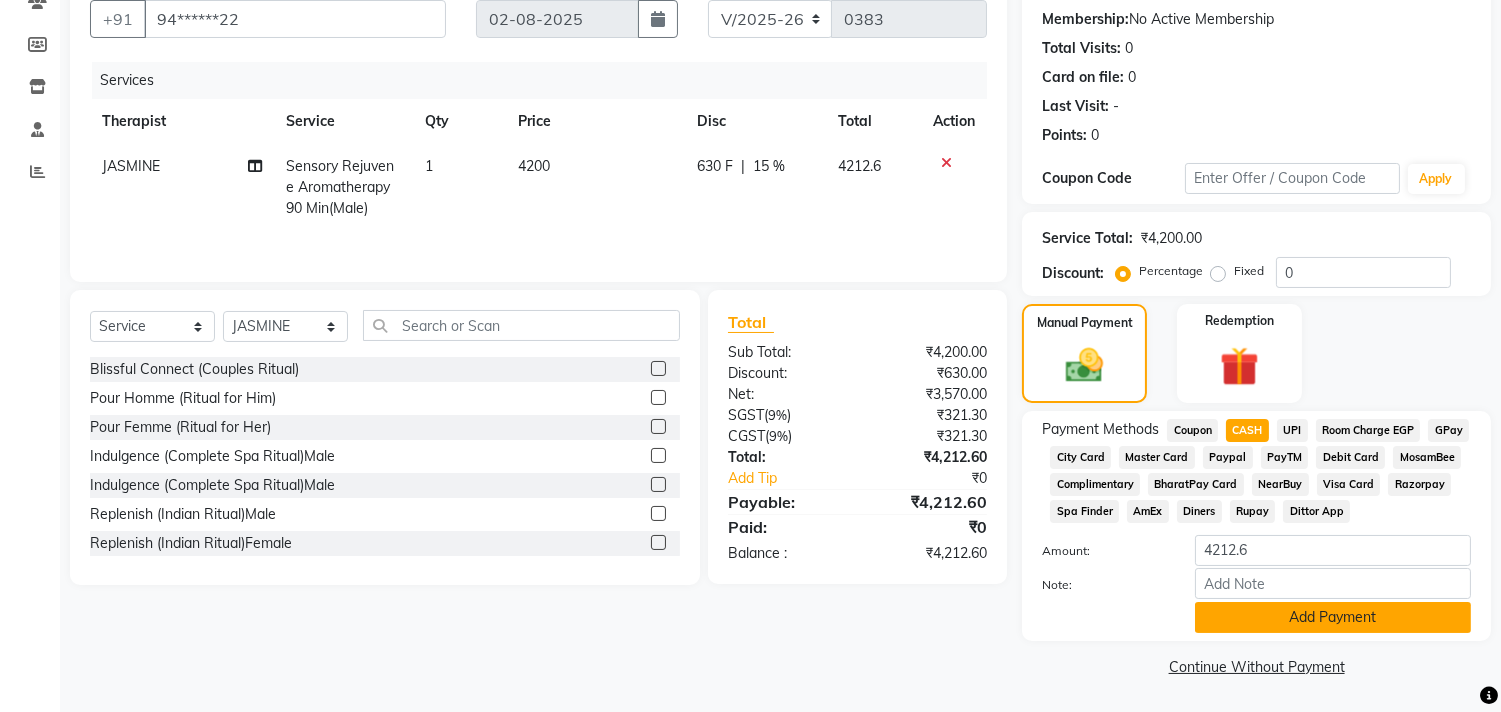 click on "Add Payment" 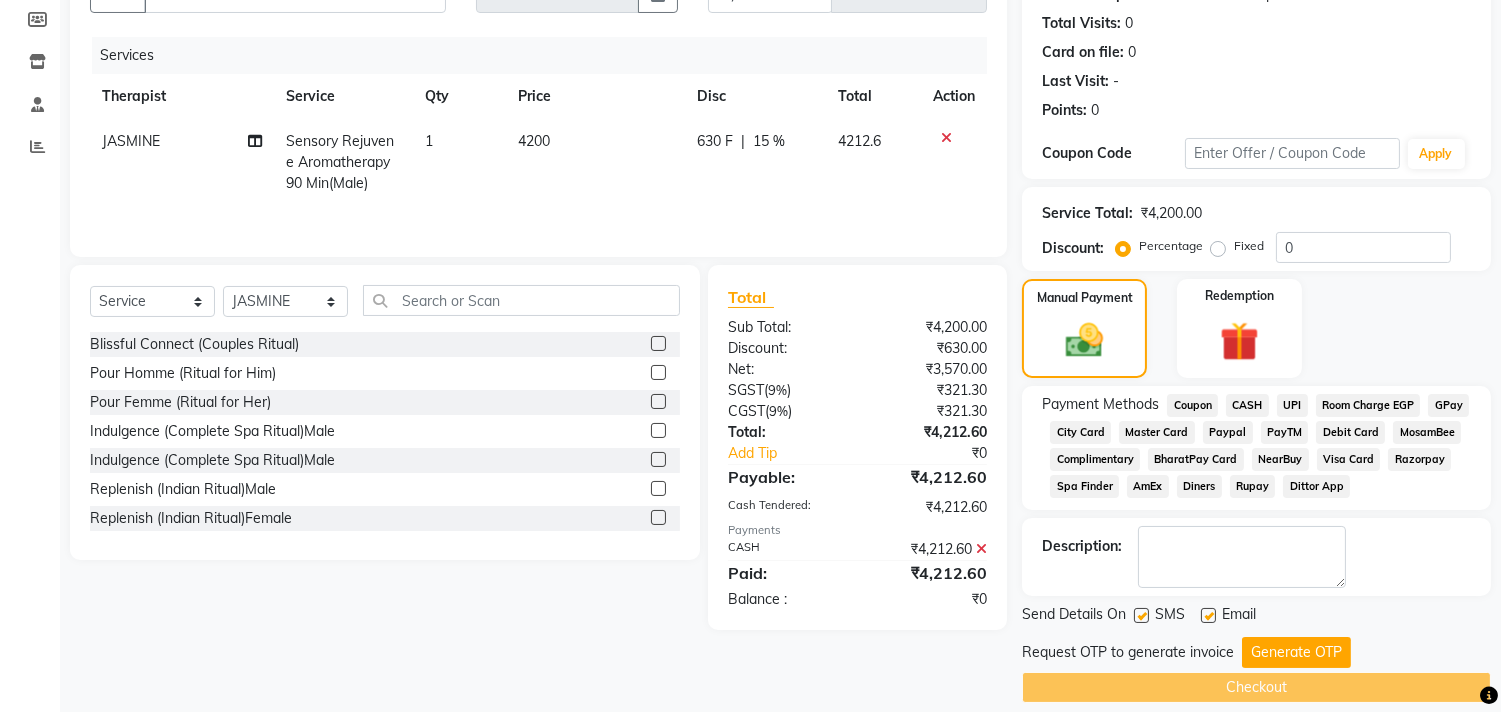 scroll, scrollTop: 232, scrollLeft: 0, axis: vertical 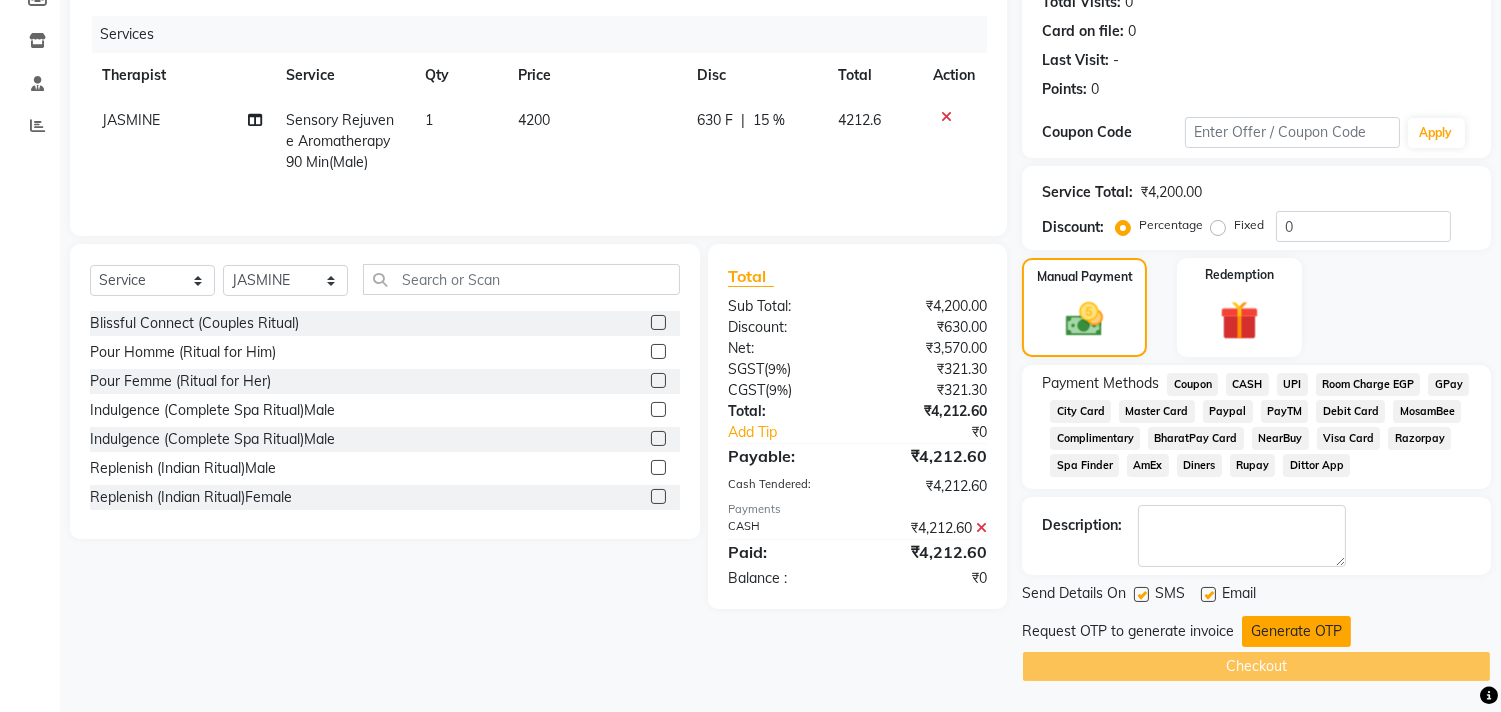 click on "Generate OTP" 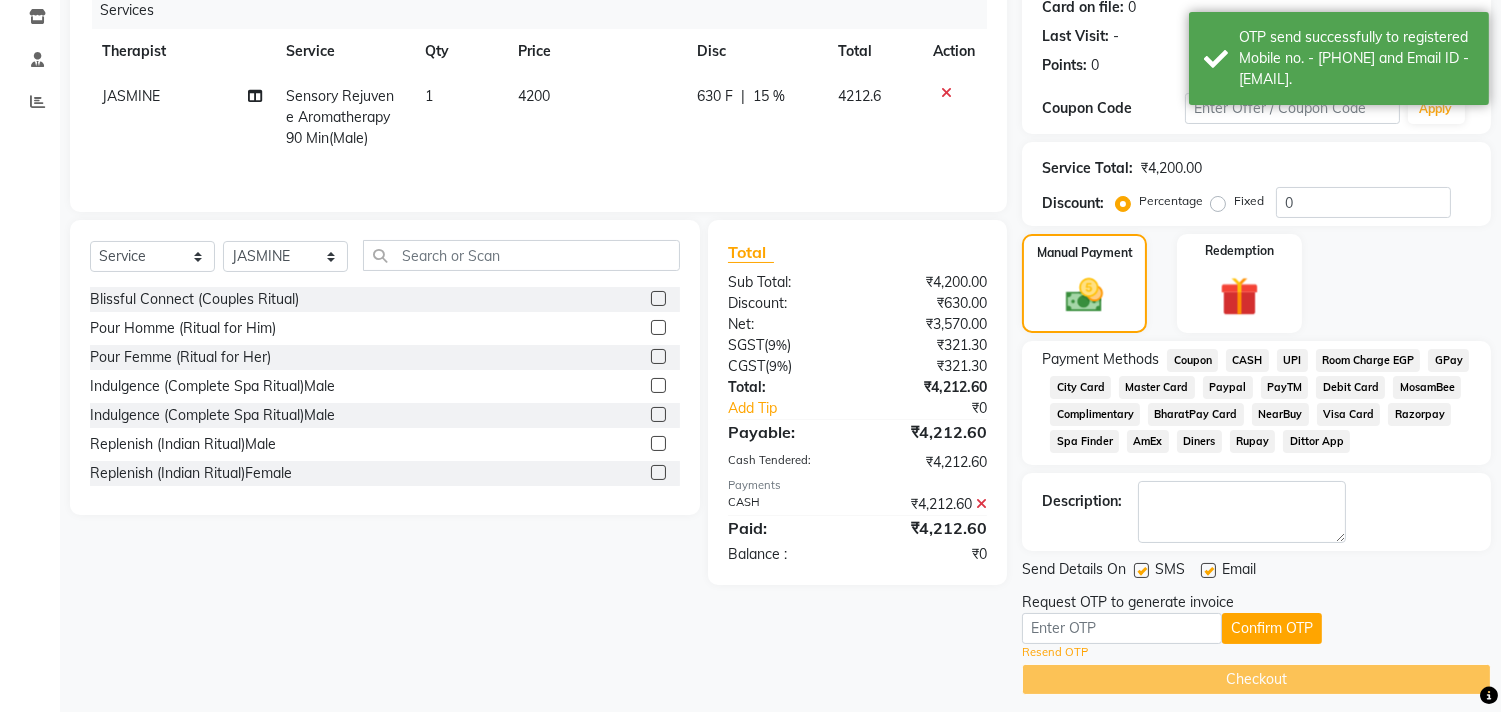 scroll, scrollTop: 270, scrollLeft: 0, axis: vertical 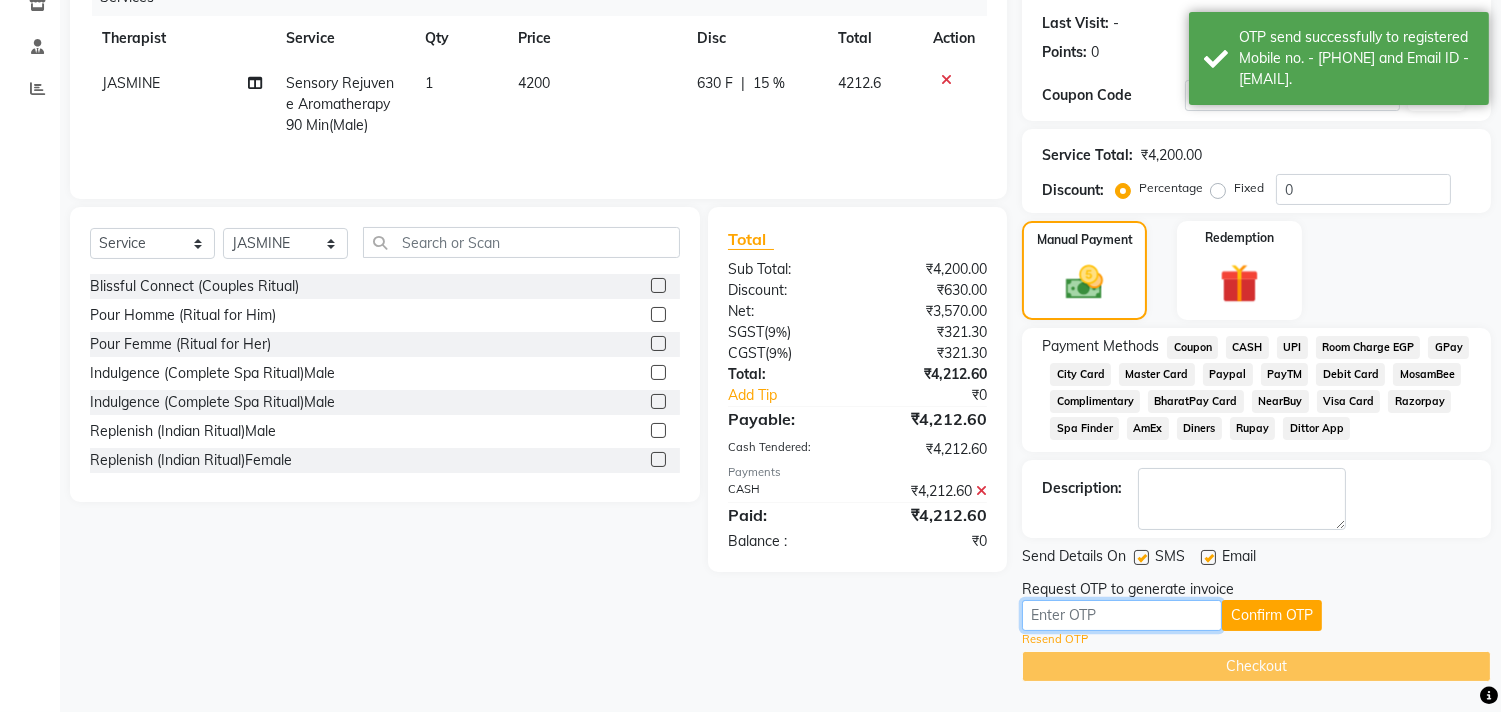 click at bounding box center (1122, 615) 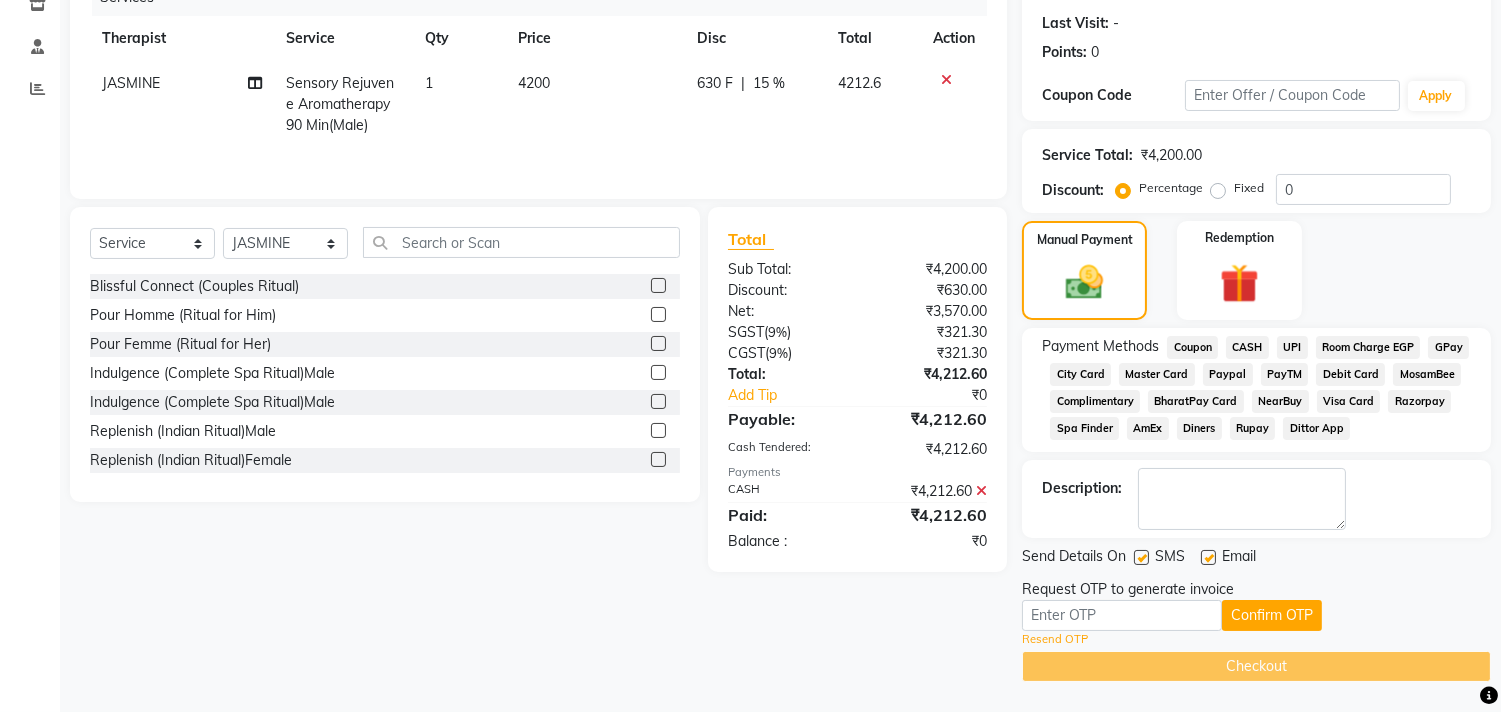 click on "Resend OTP" 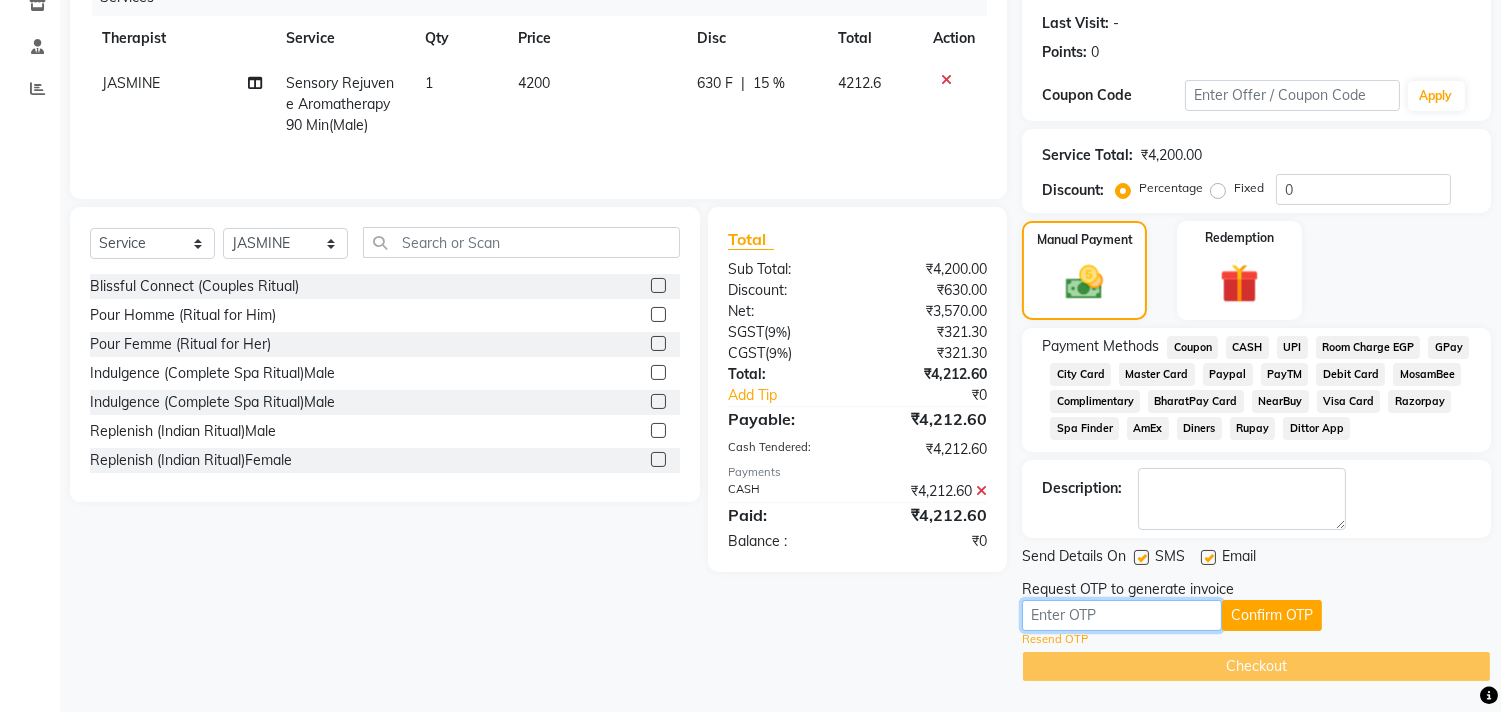 click at bounding box center (1122, 615) 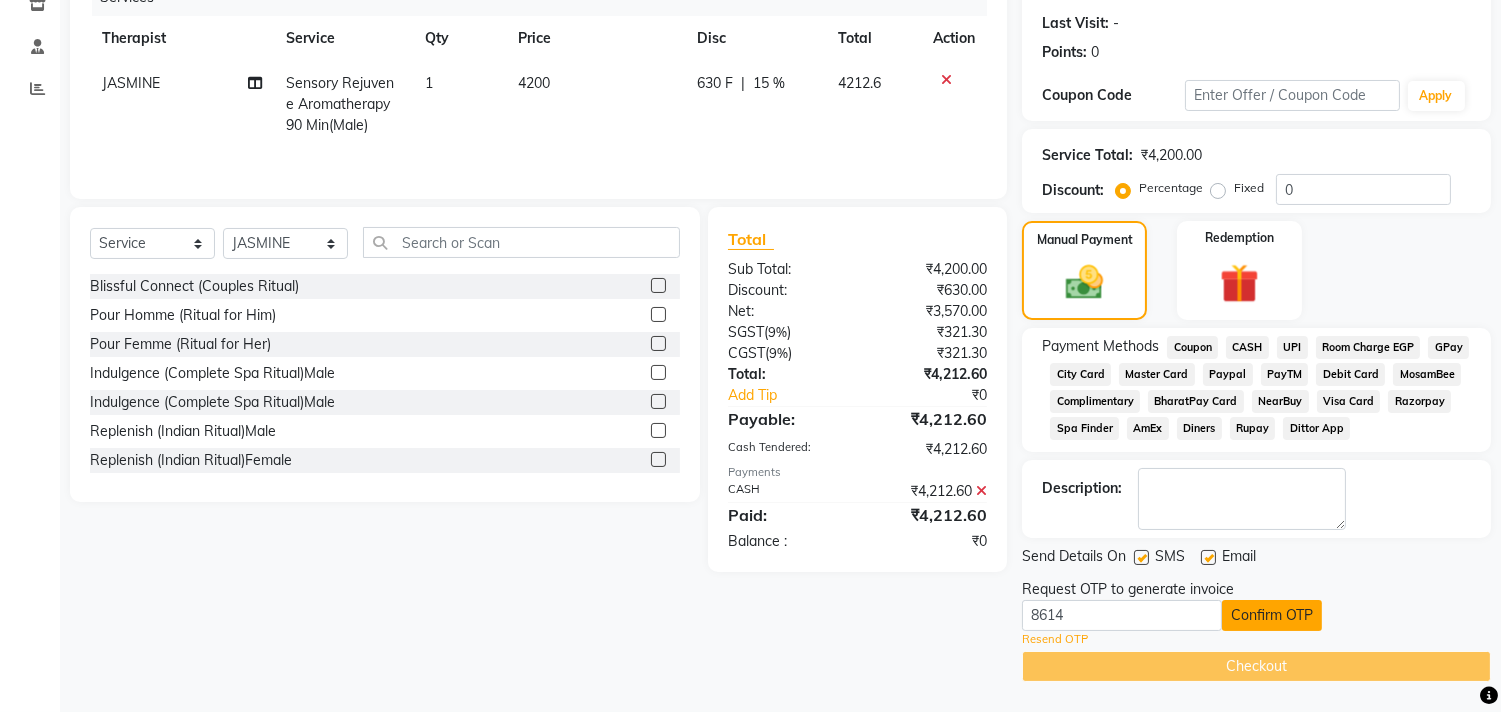 click on "Confirm OTP" 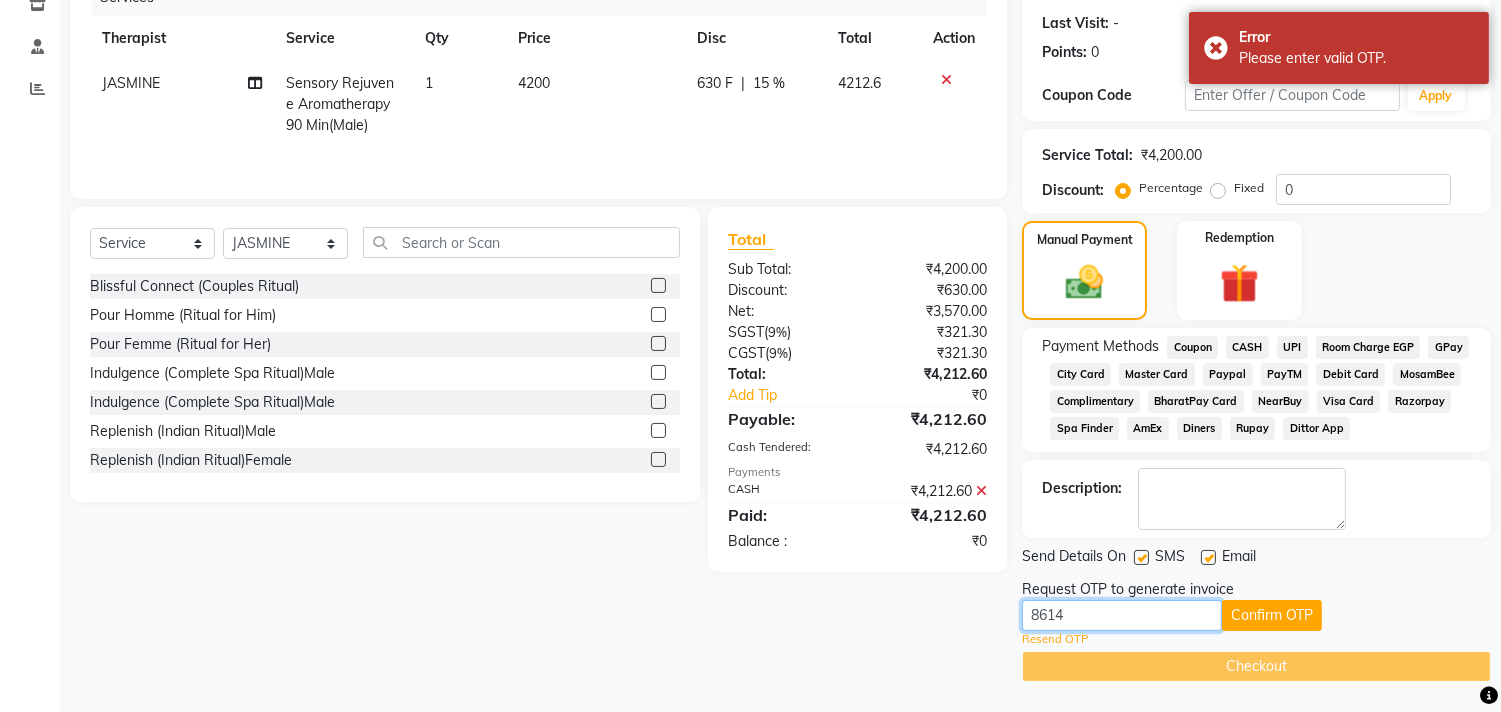 click on "8614" at bounding box center (1122, 615) 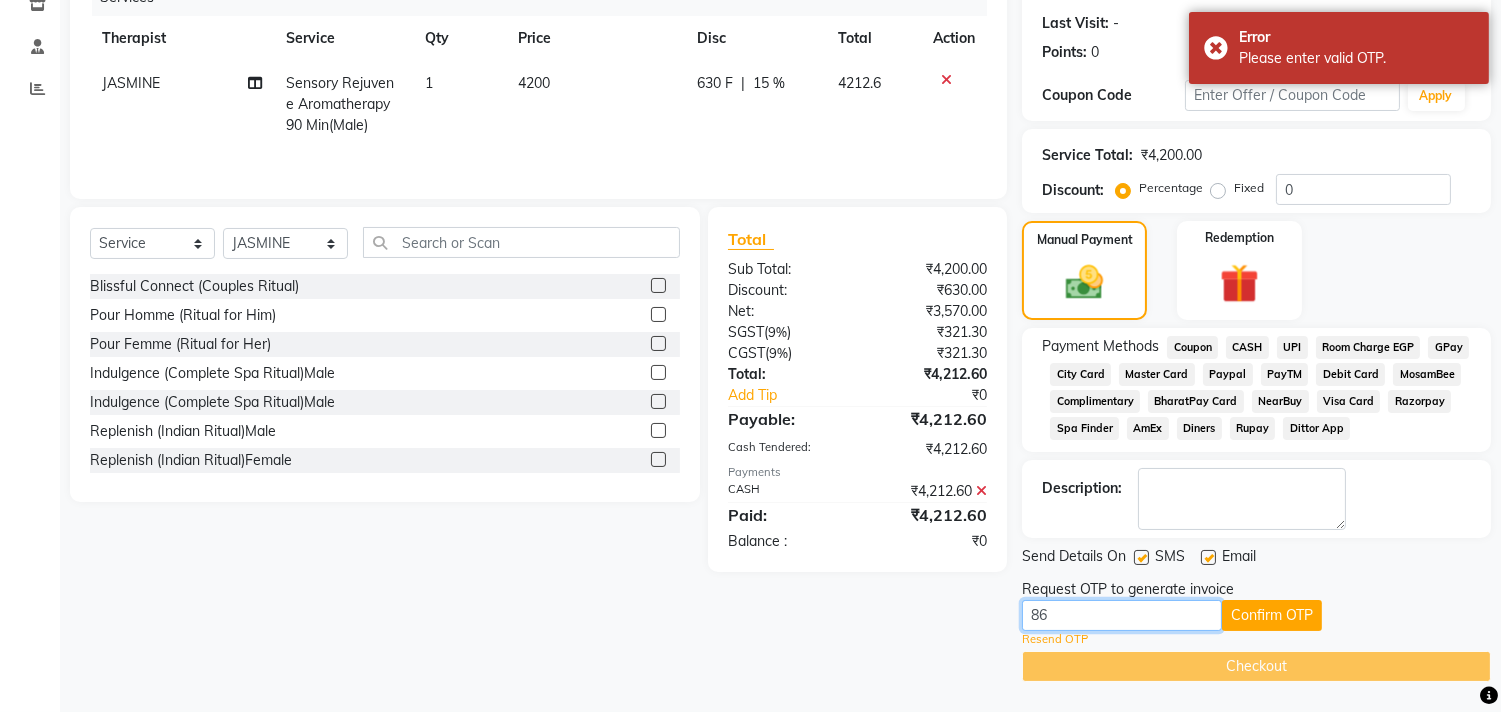type on "8" 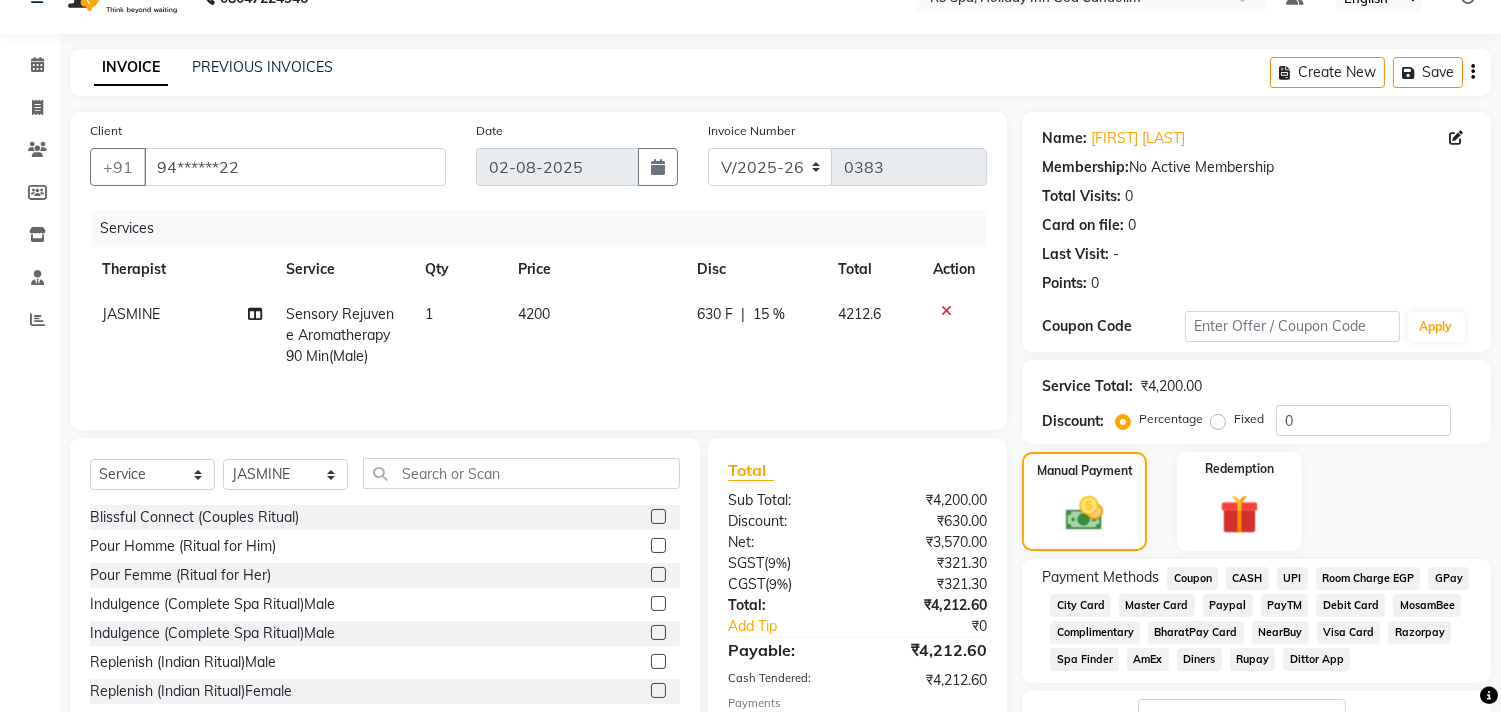 scroll, scrollTop: 0, scrollLeft: 0, axis: both 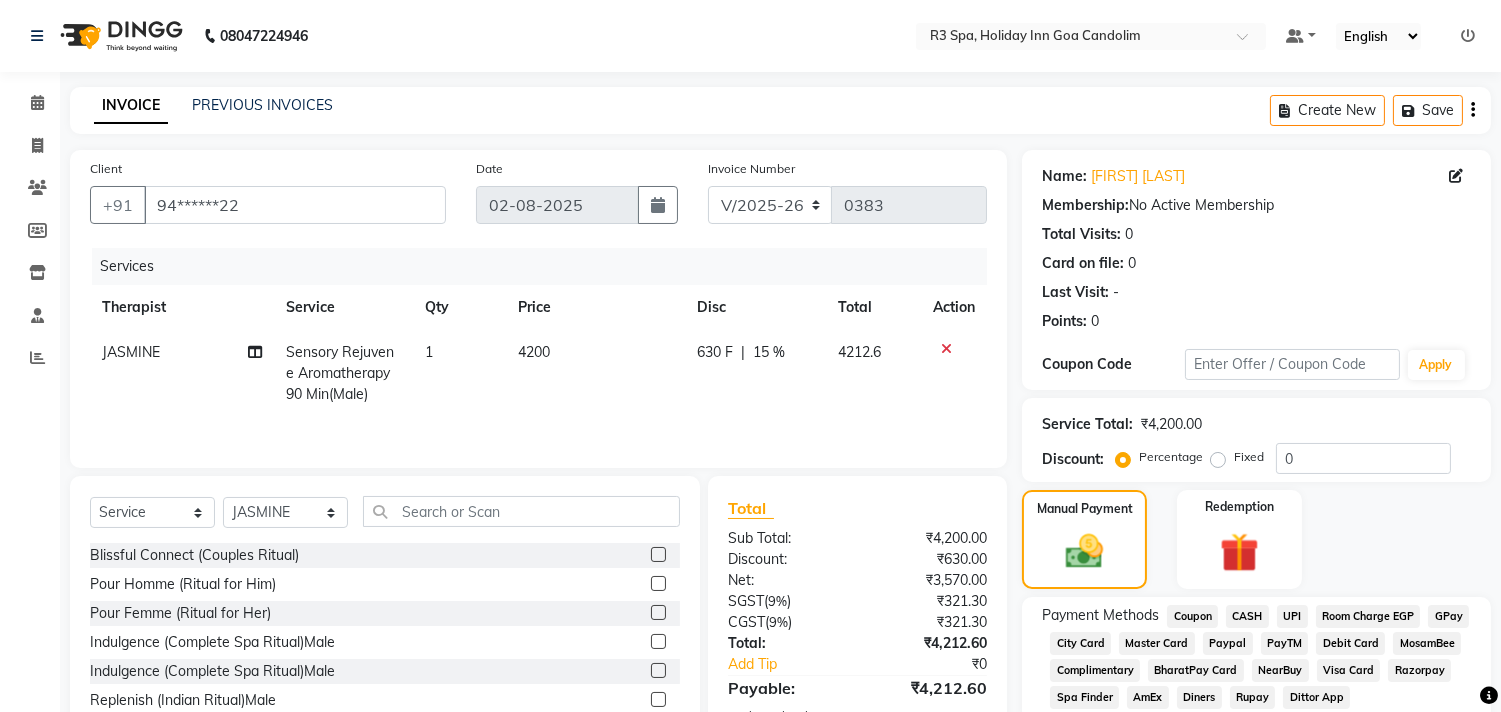 type 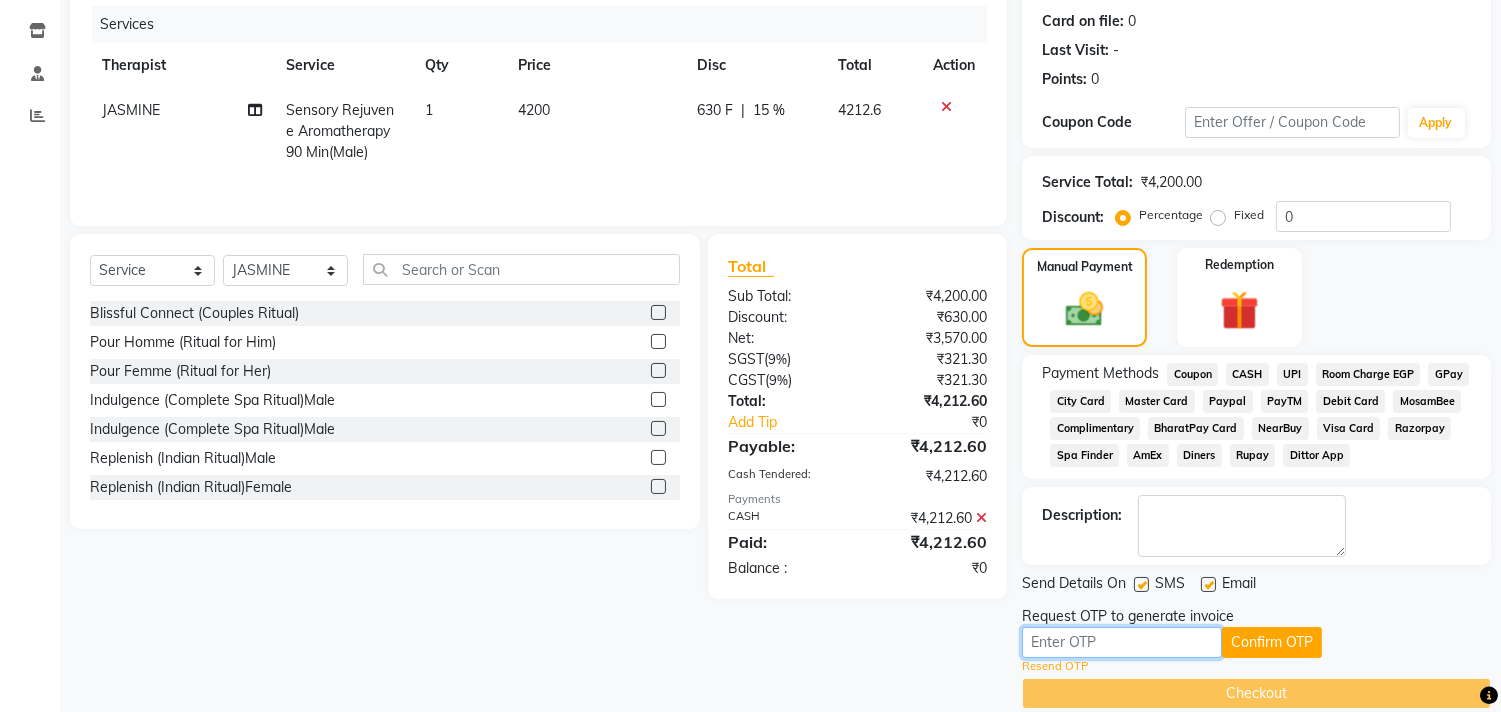 scroll, scrollTop: 270, scrollLeft: 0, axis: vertical 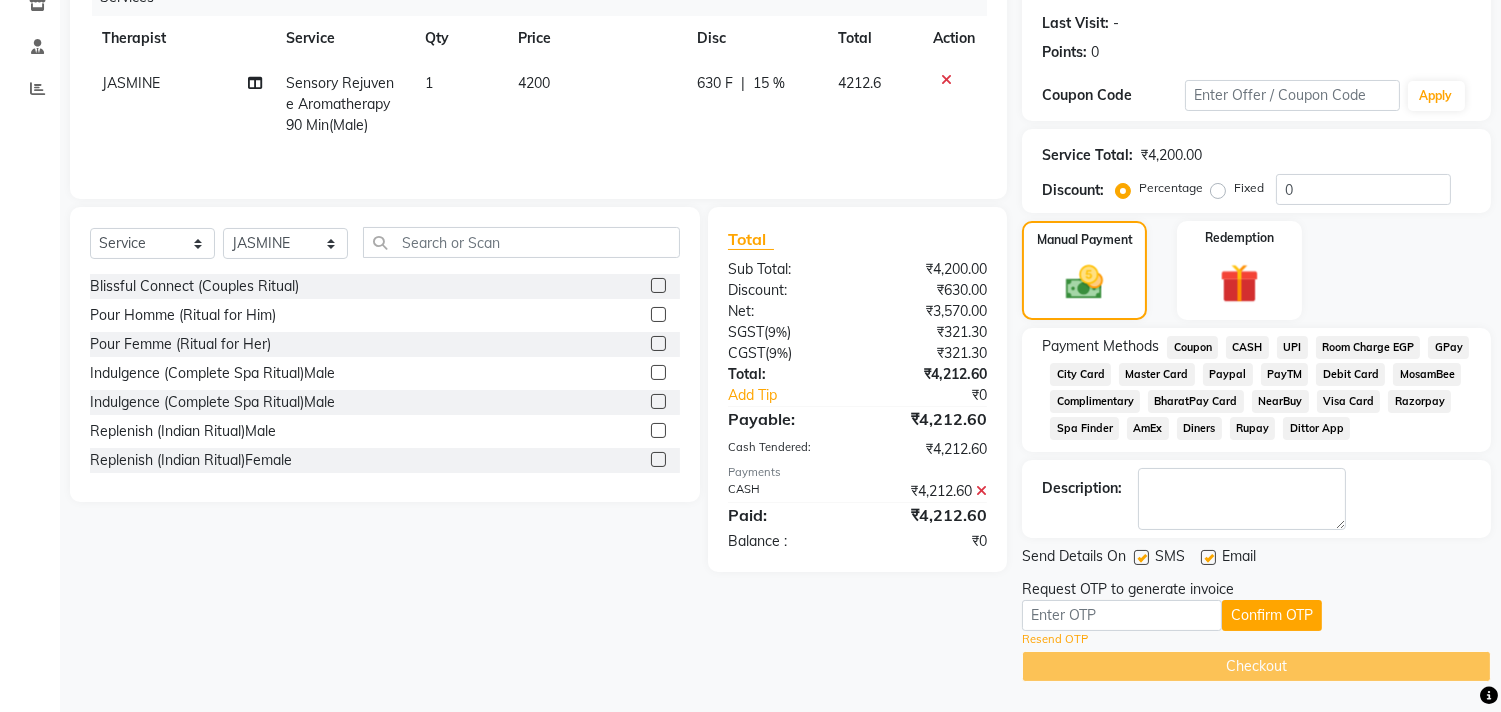 click 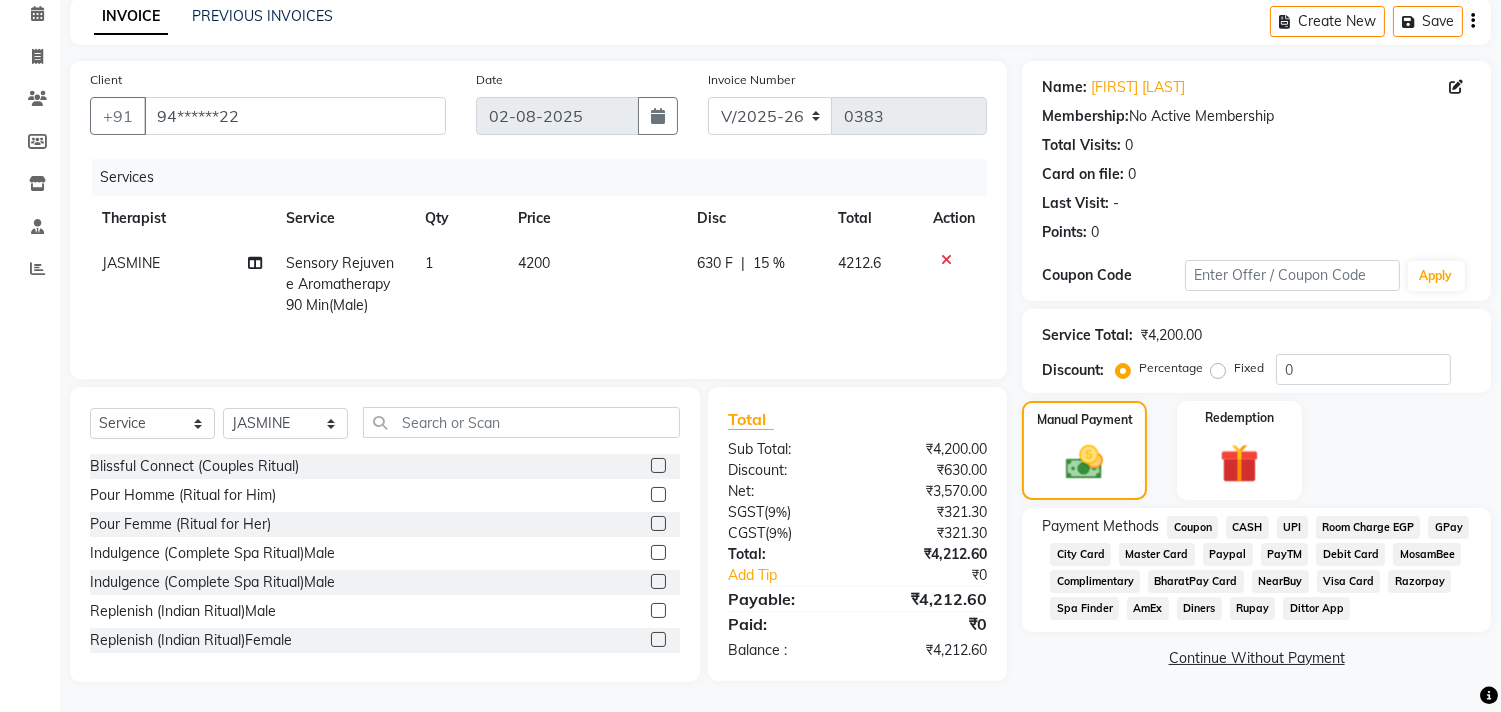 scroll, scrollTop: 91, scrollLeft: 0, axis: vertical 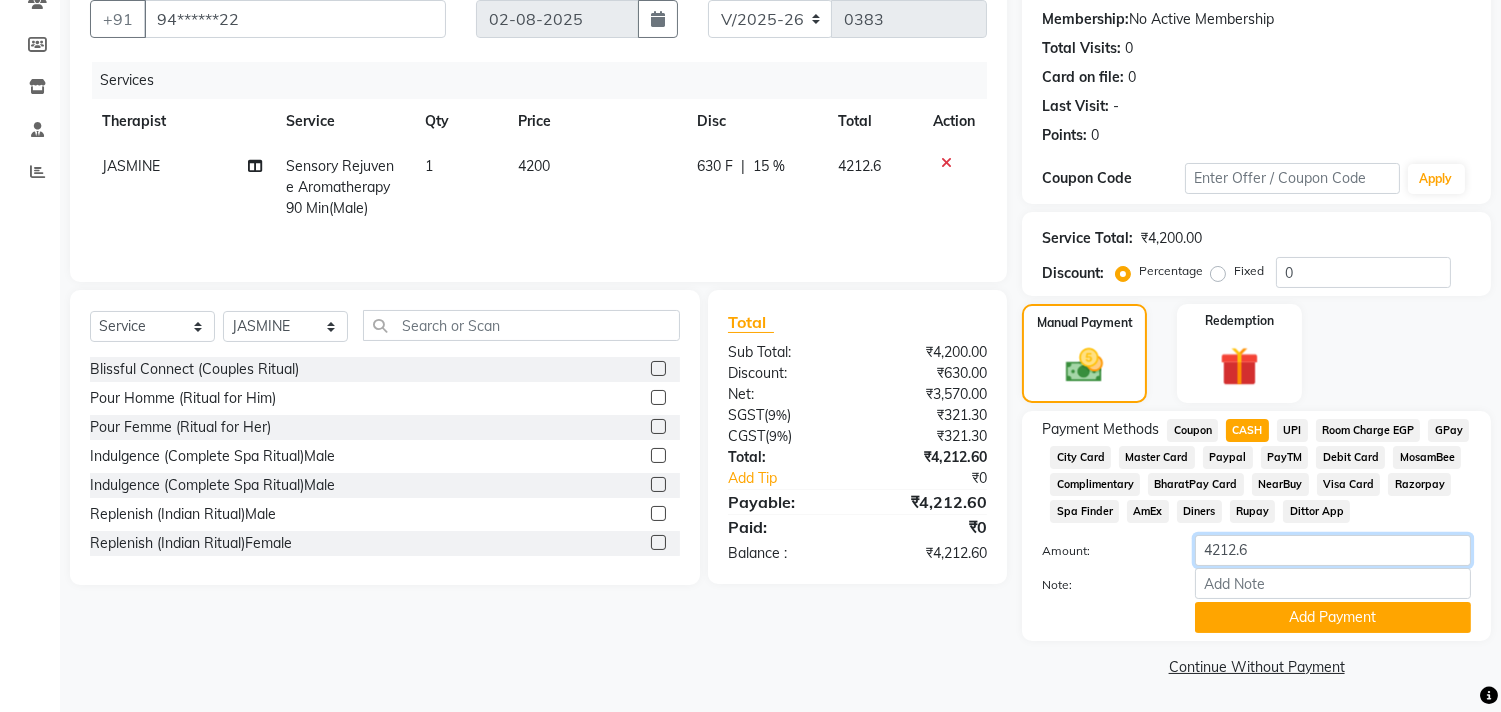 click on "4212.6" 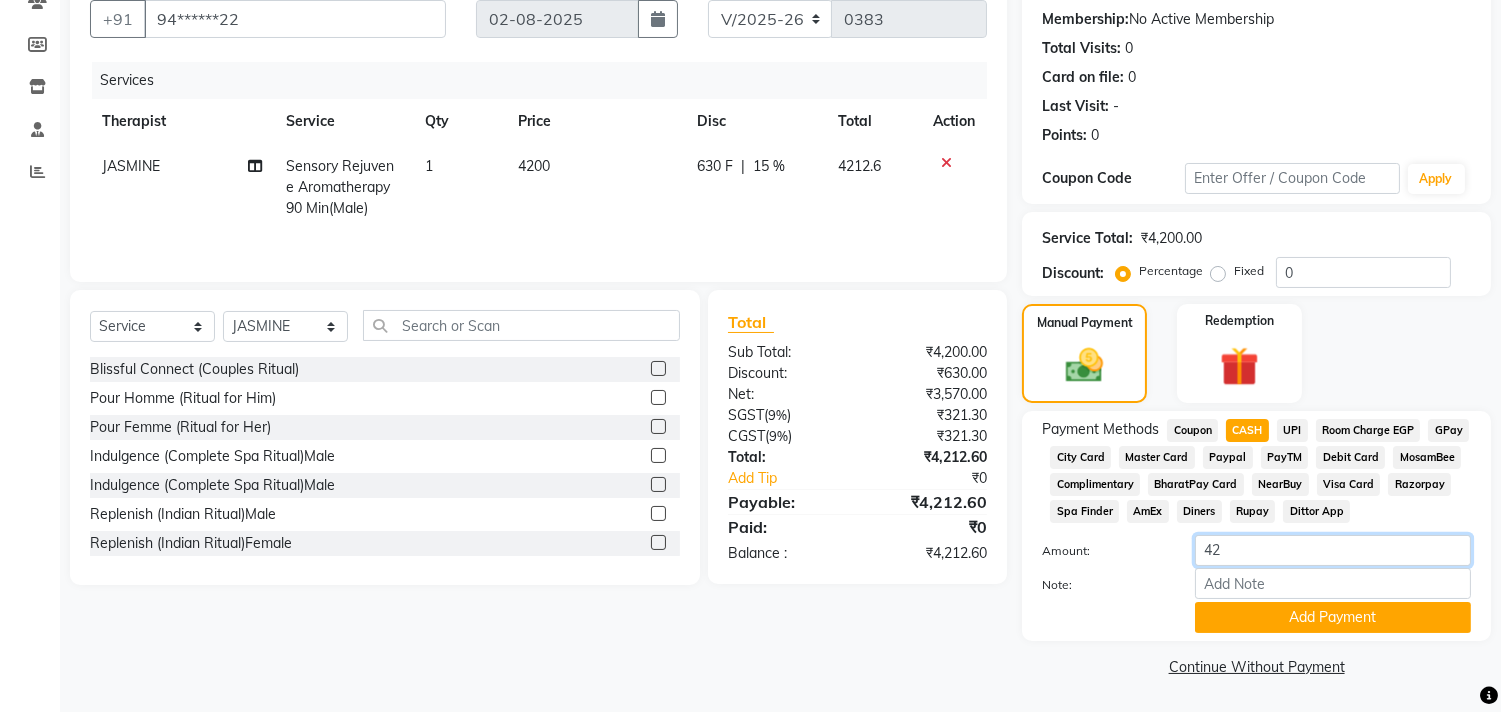 type on "4" 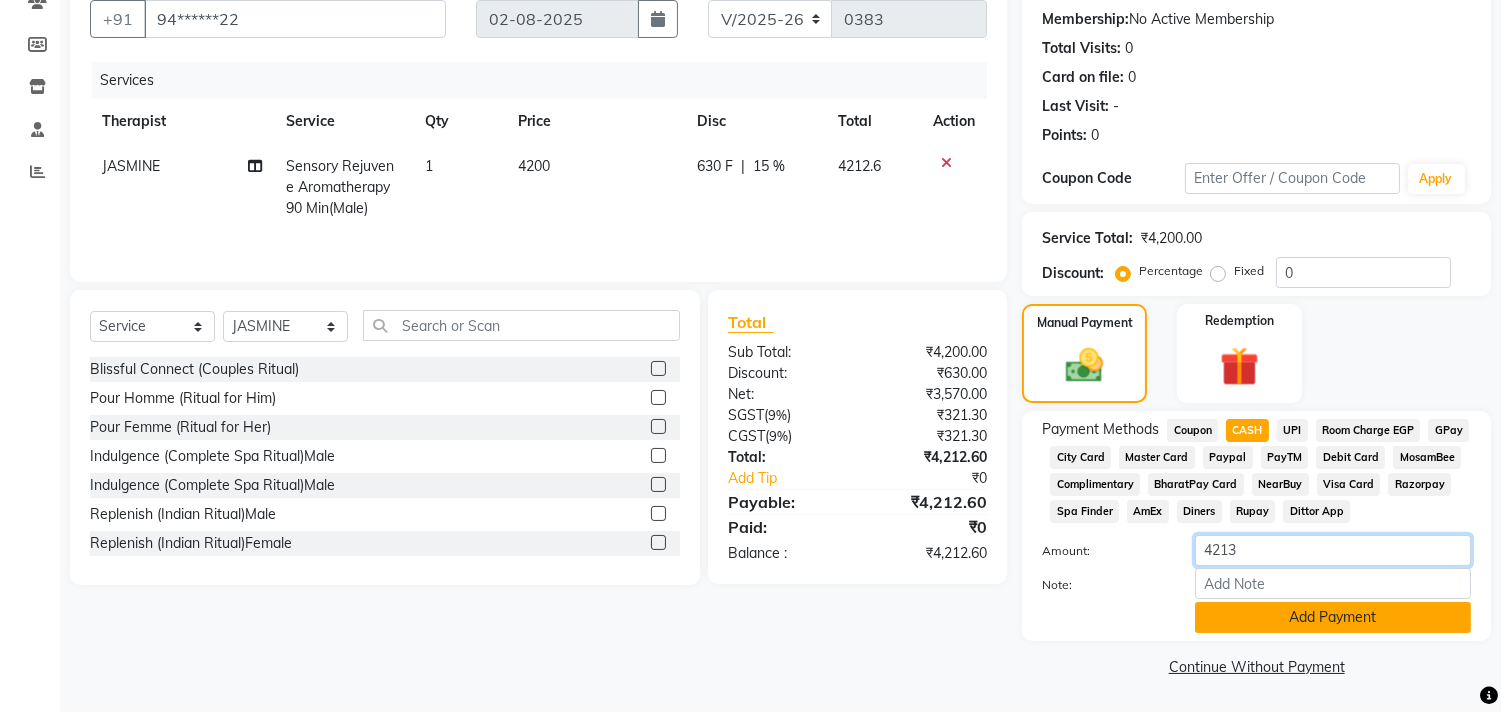type on "4213" 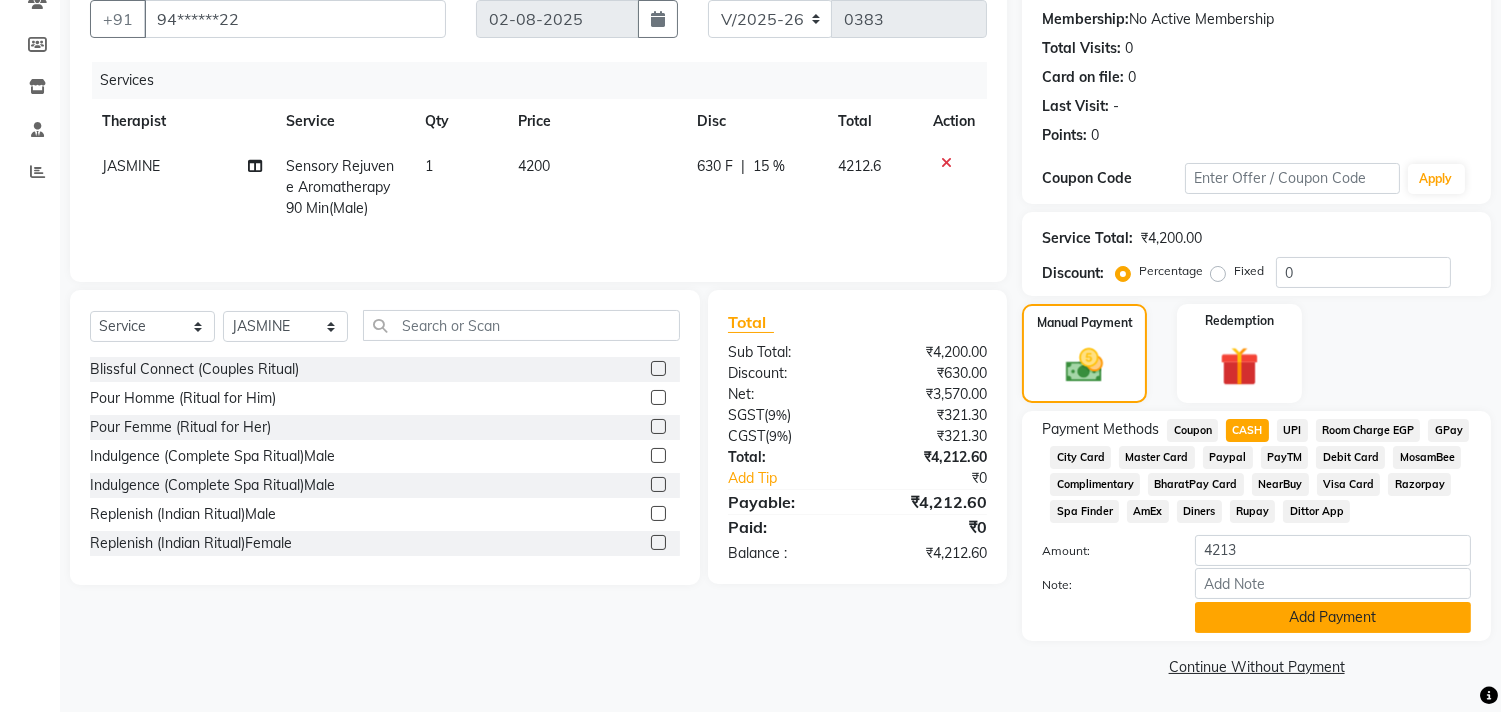 click on "Add Payment" 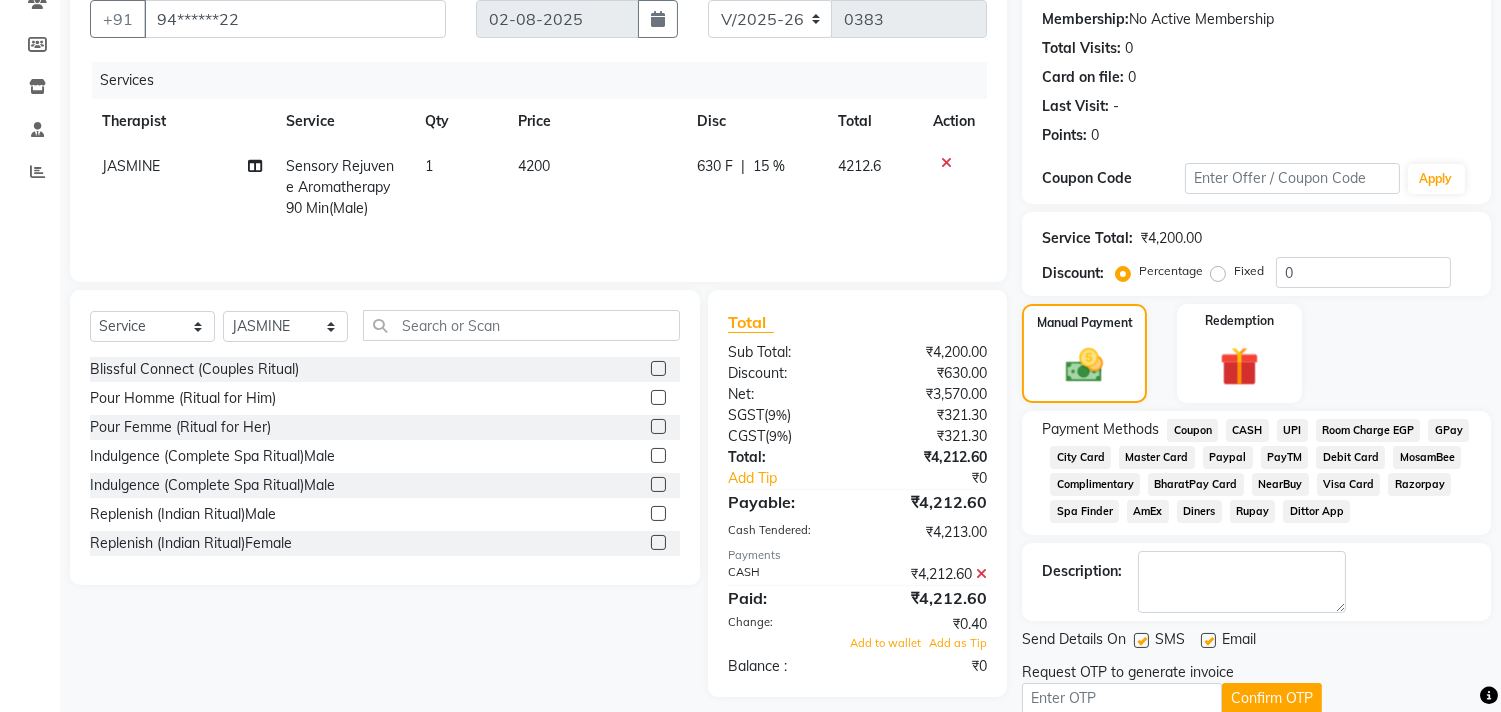 click on "UPI" 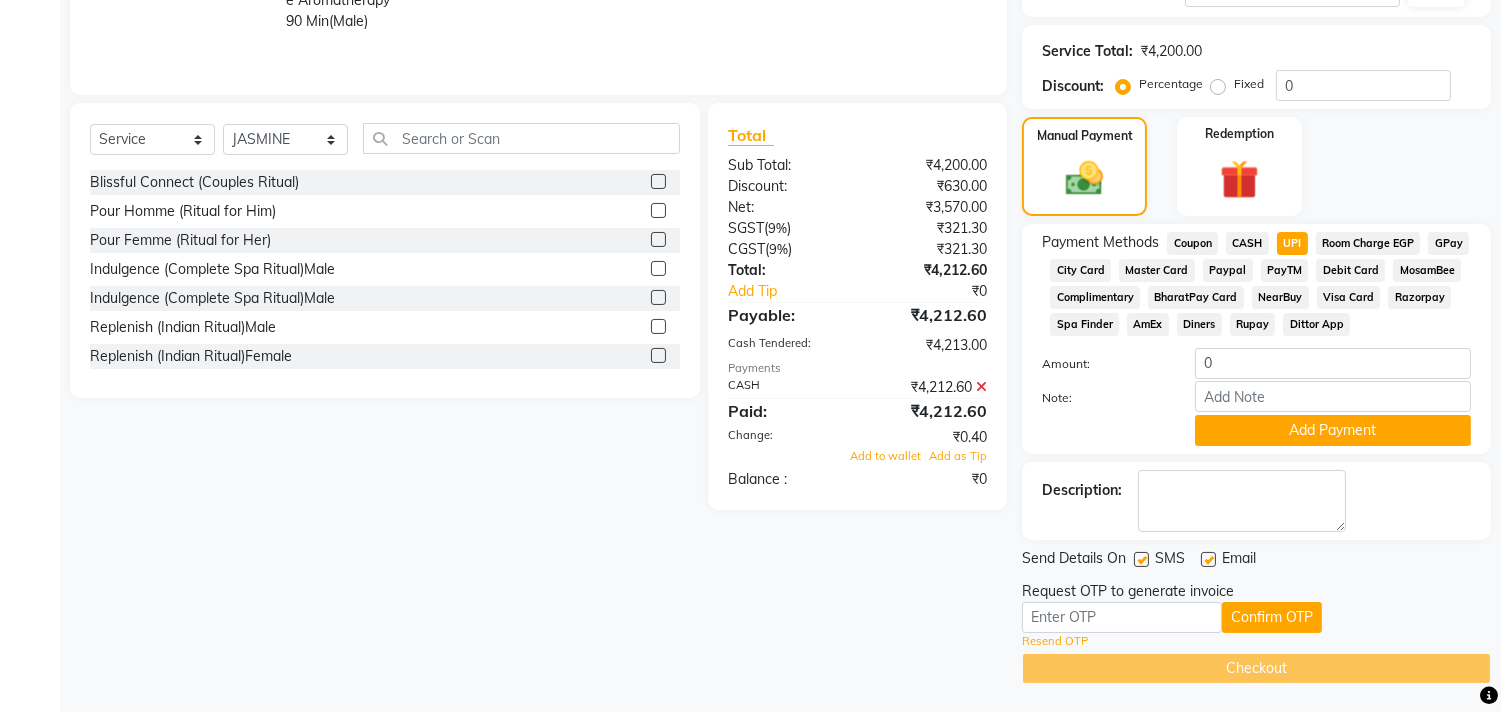 scroll, scrollTop: 376, scrollLeft: 0, axis: vertical 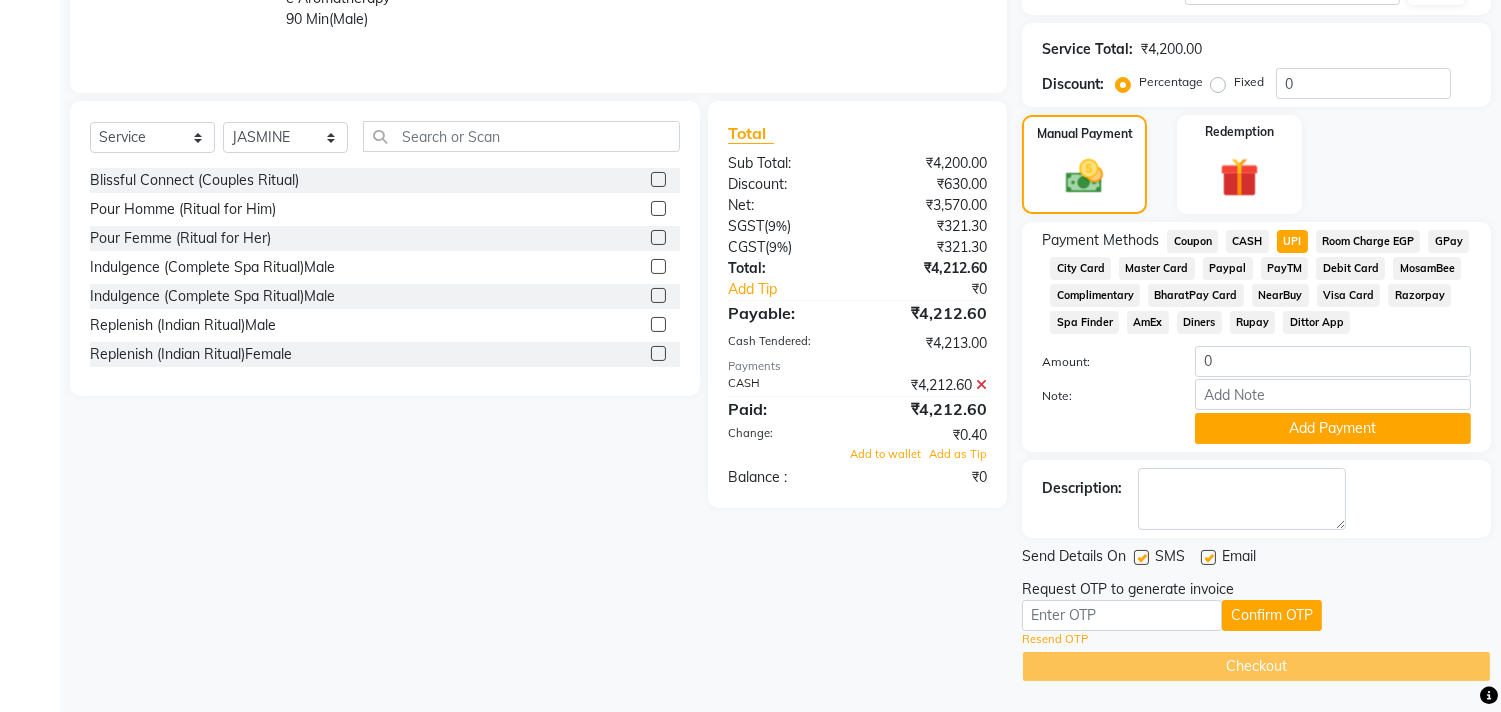 click 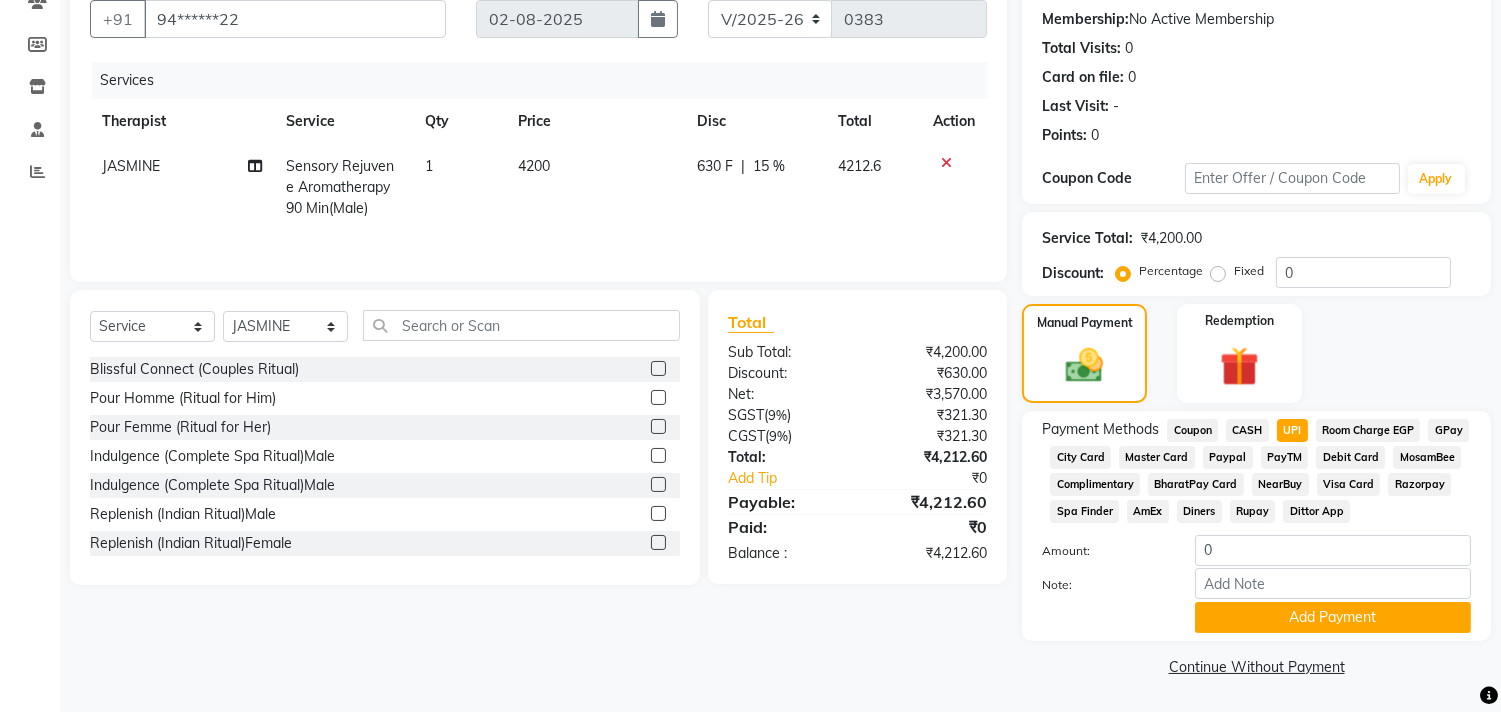 click on "CASH" 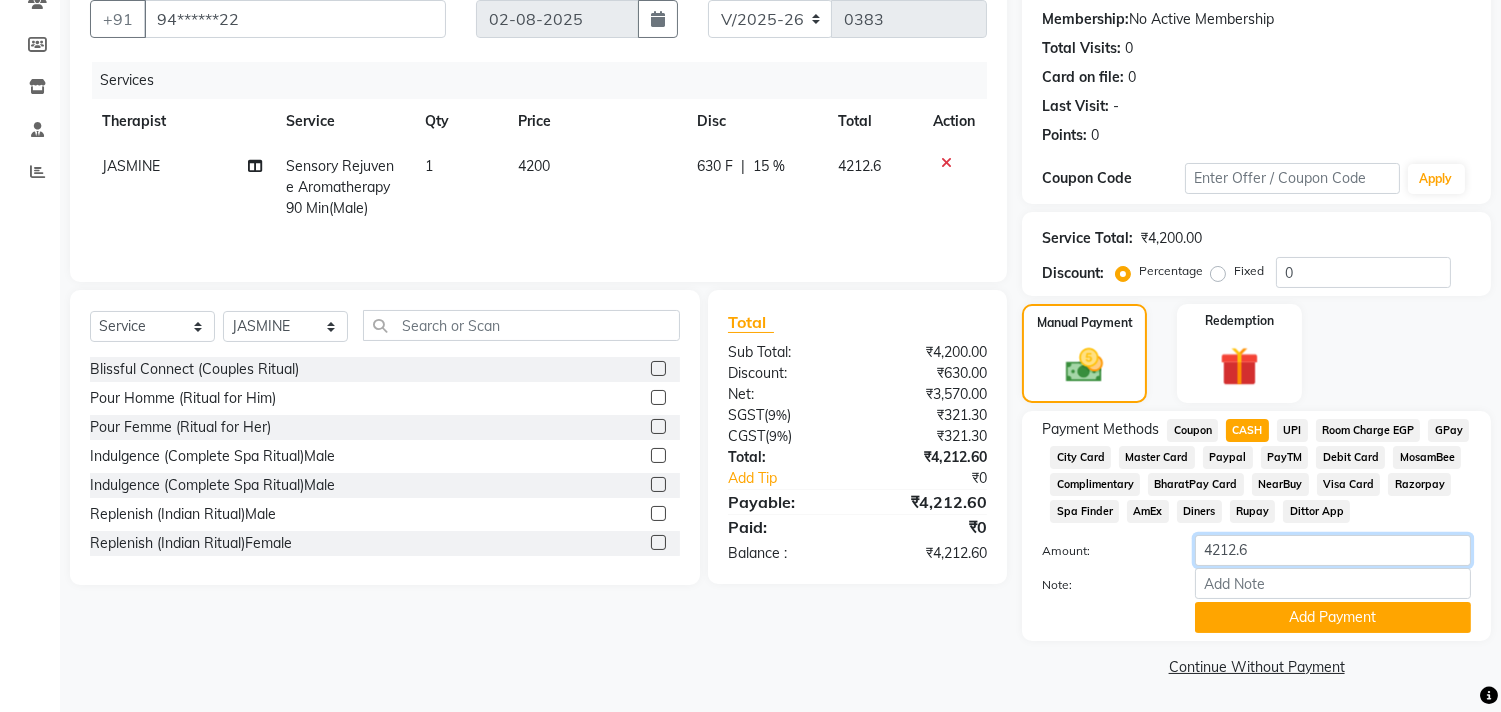 click on "4212.6" 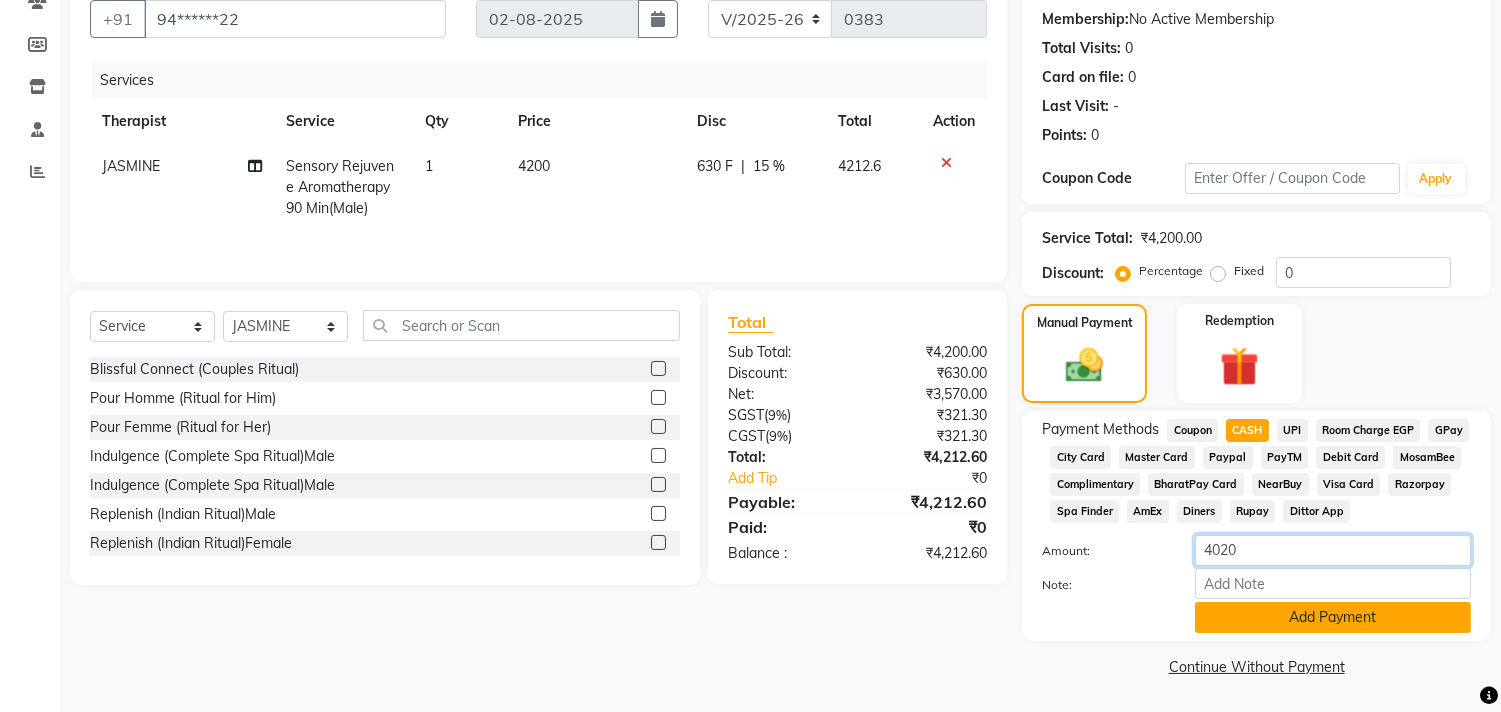 type on "4020" 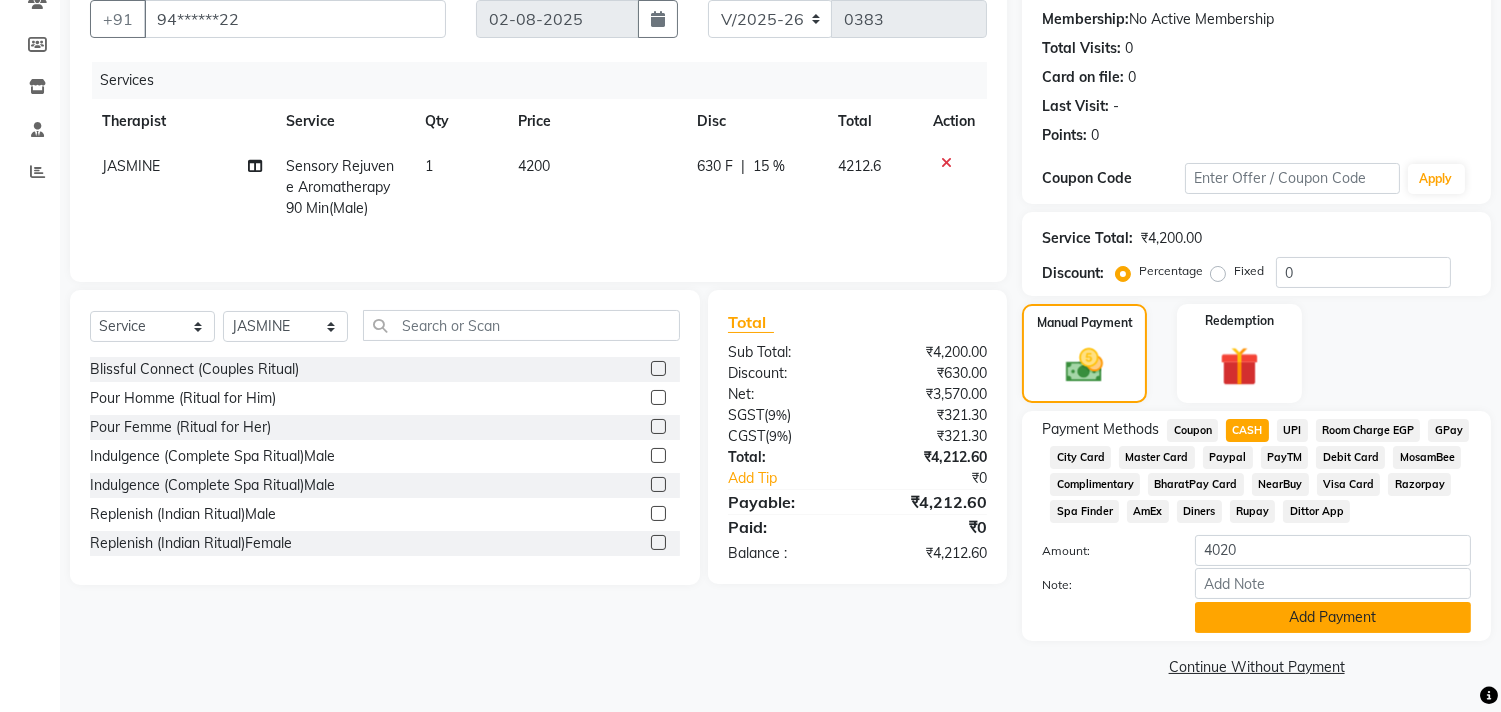 click on "Add Payment" 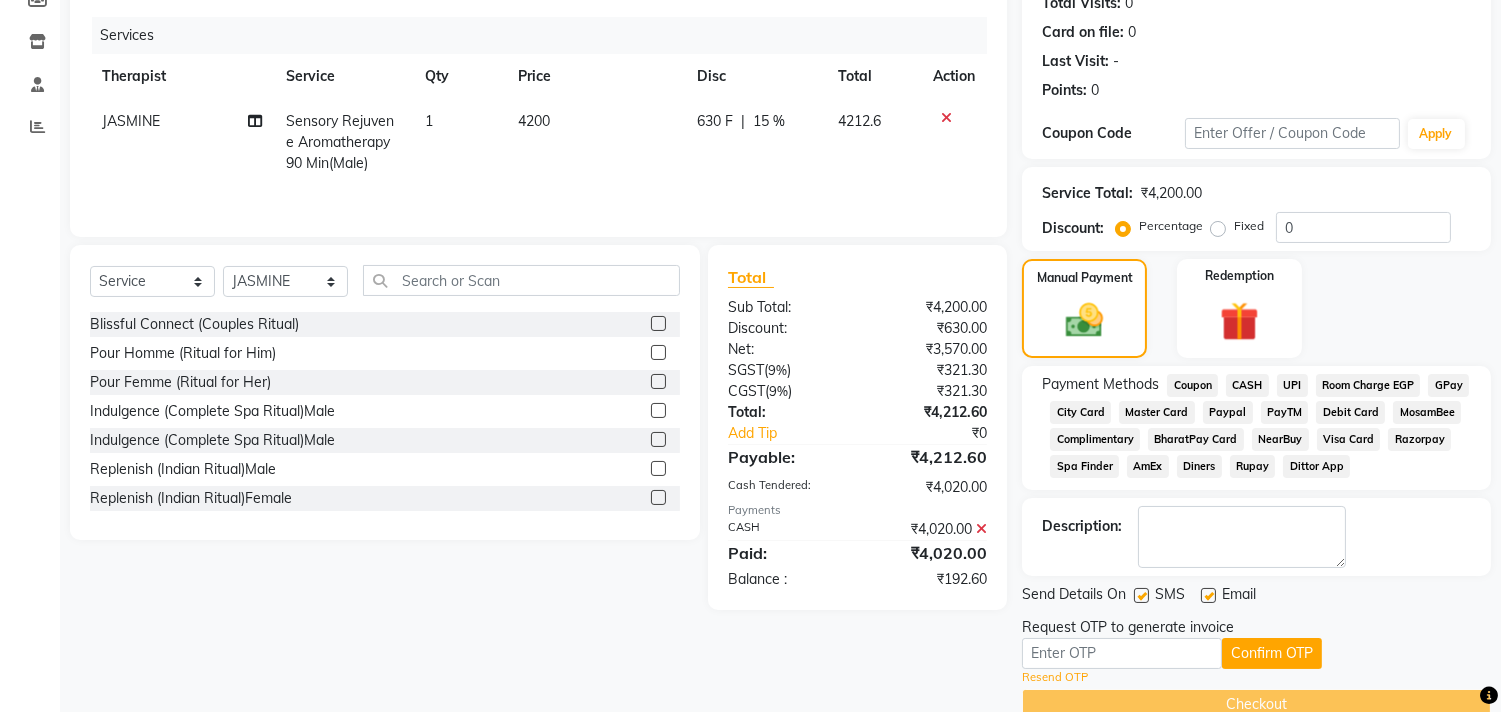 scroll, scrollTop: 270, scrollLeft: 0, axis: vertical 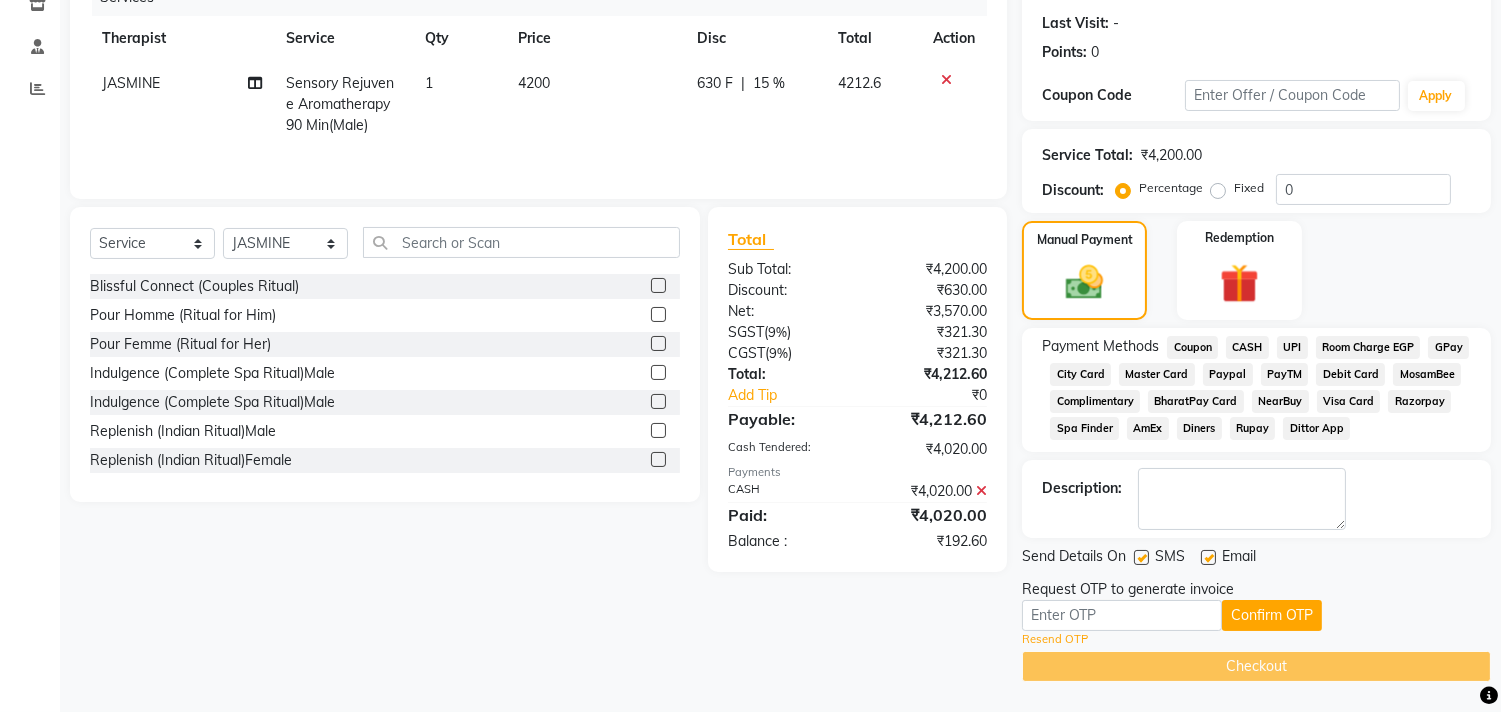 click on "UPI" 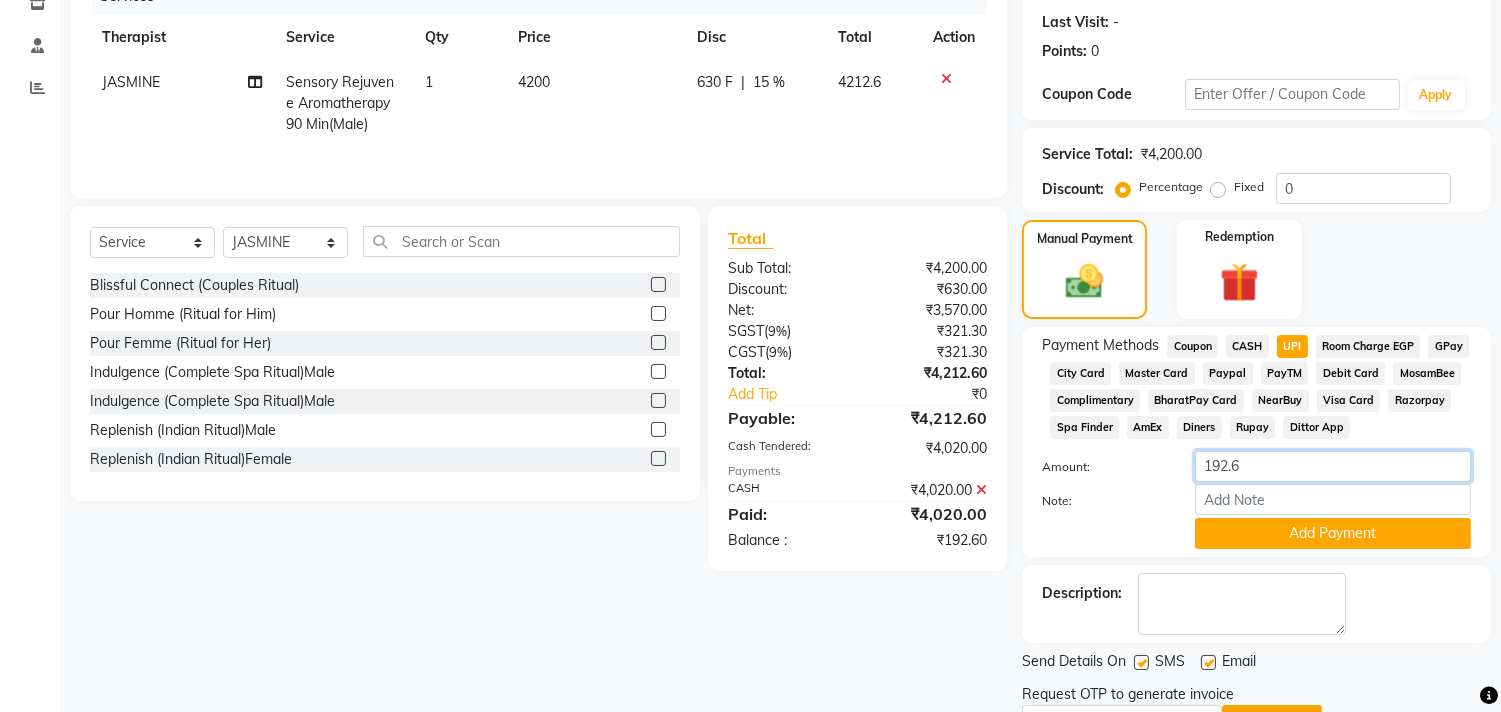 click on "192.6" 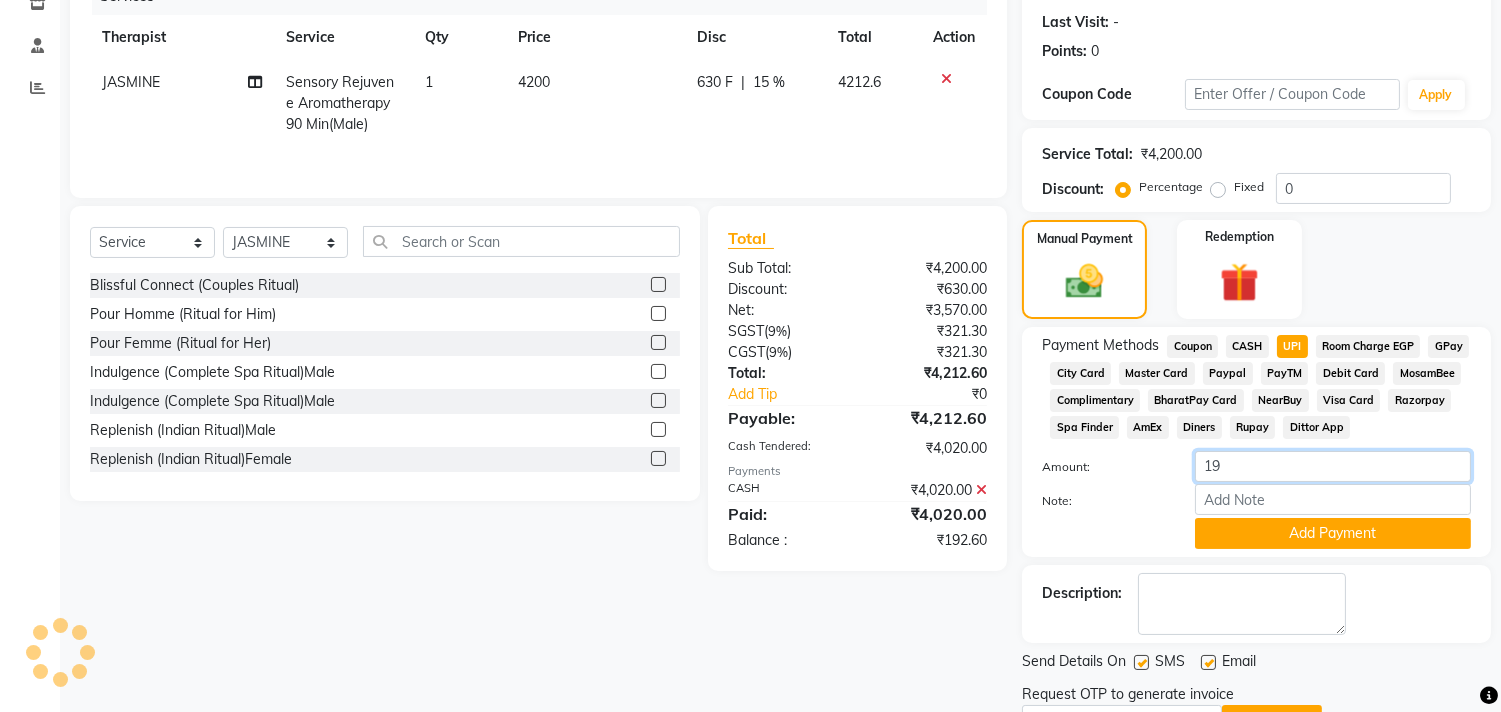type on "1" 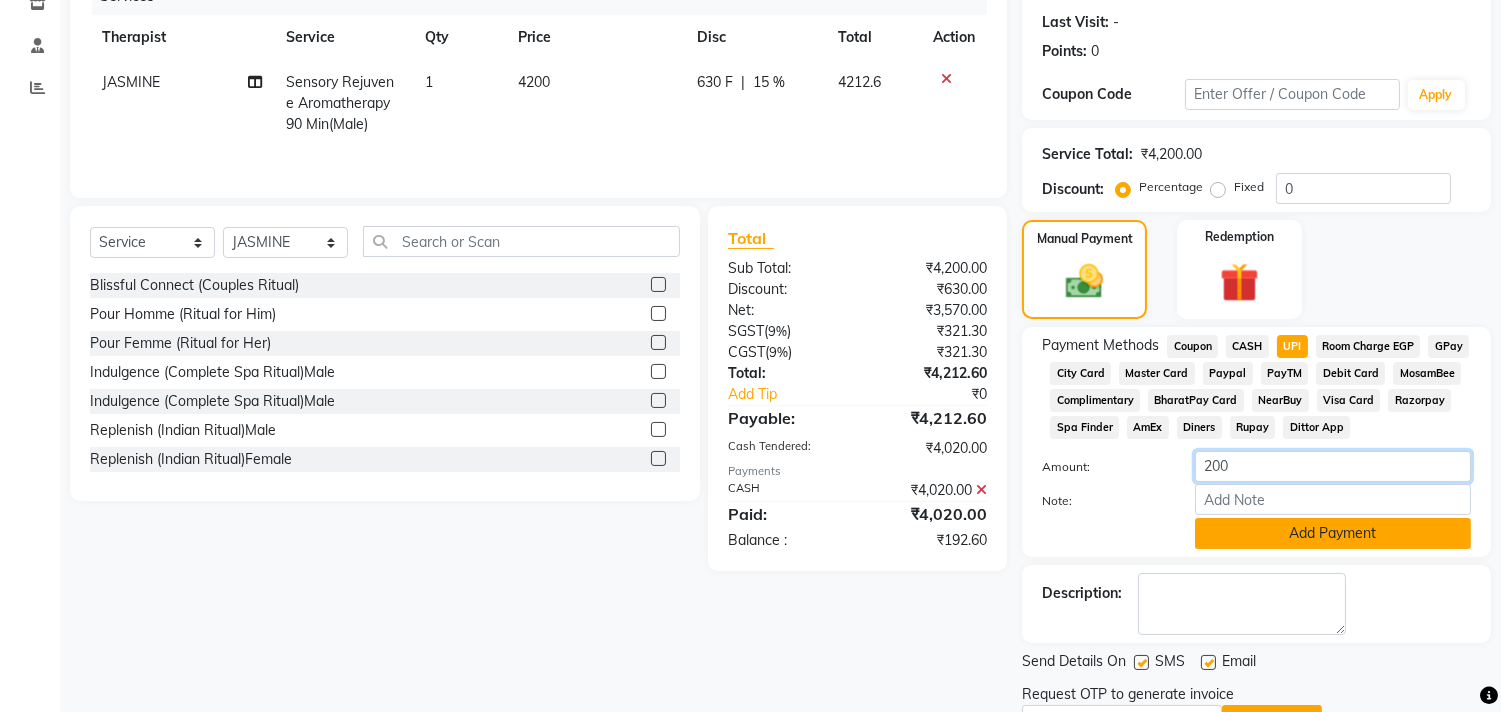 type on "200" 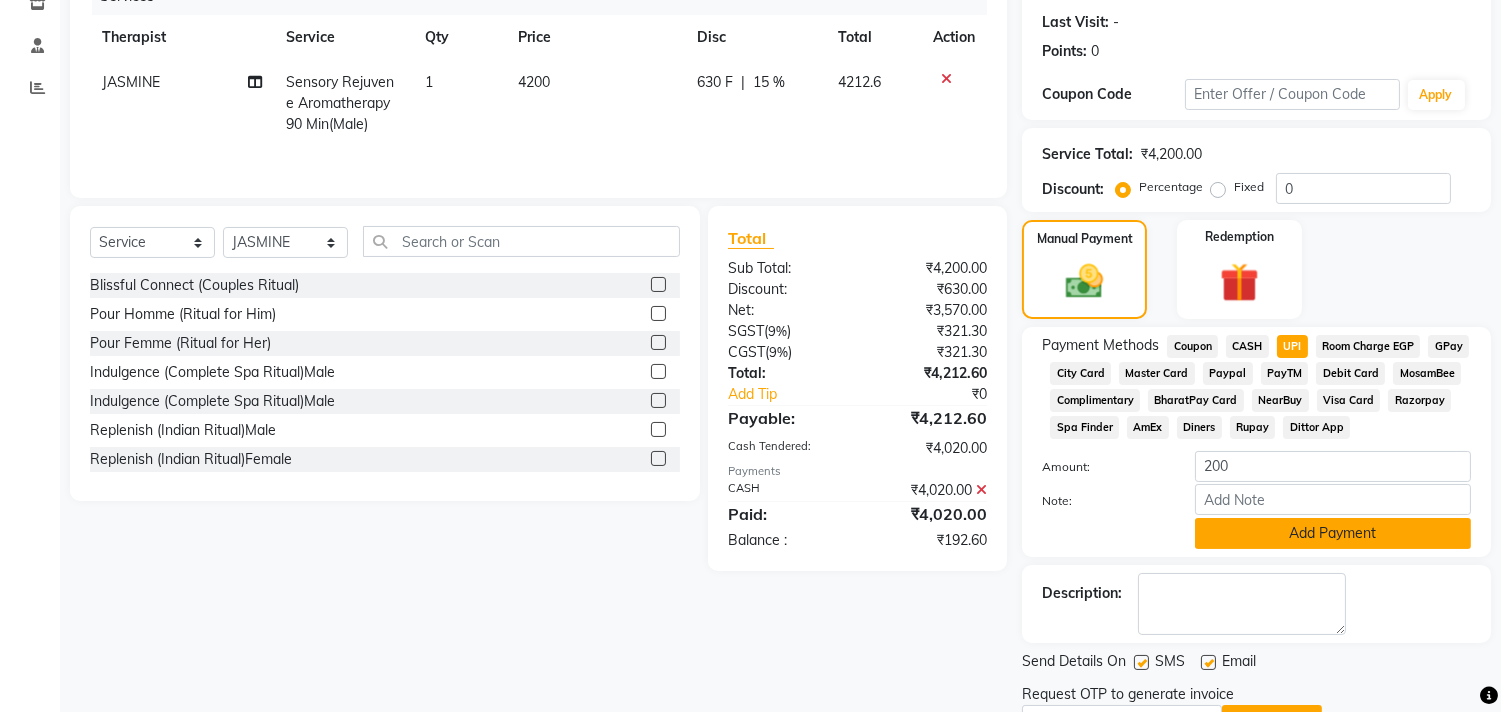 click on "Add Payment" 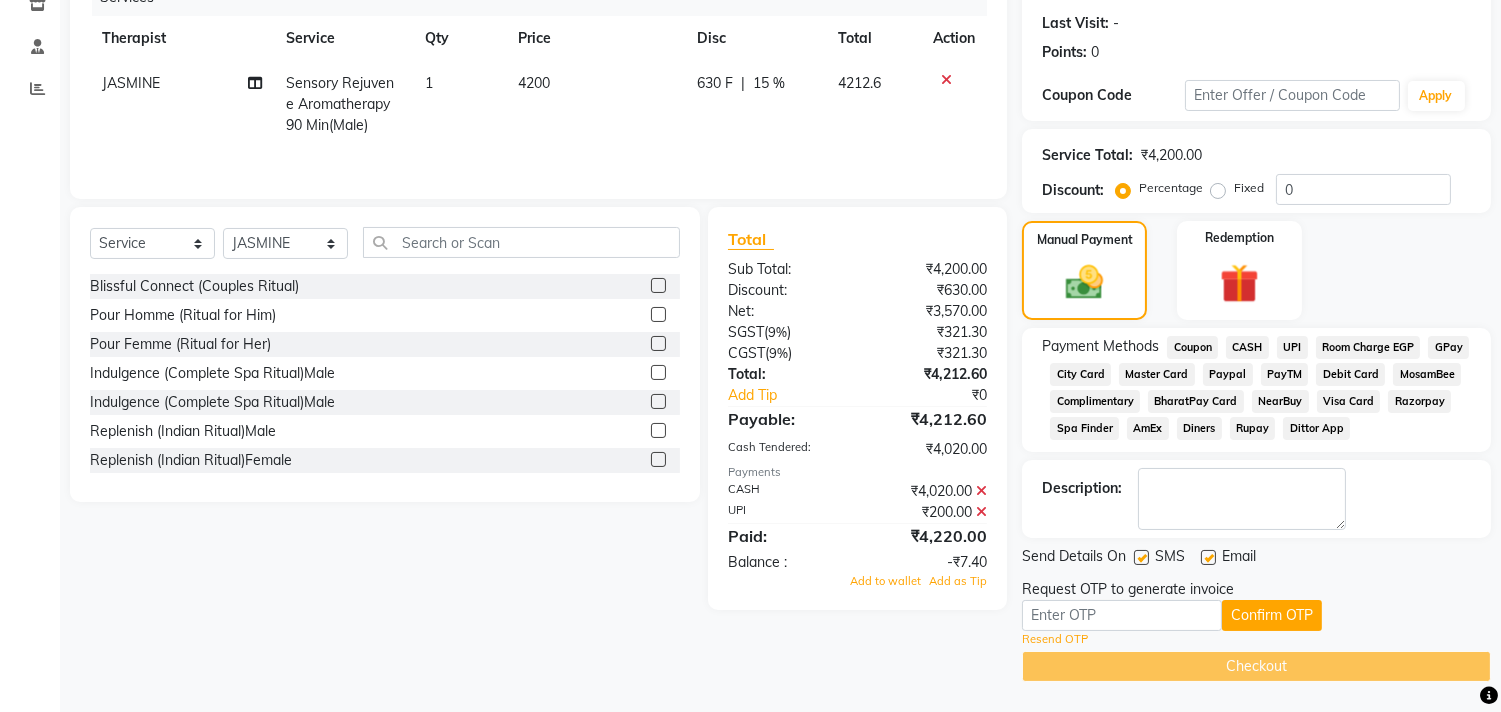 click 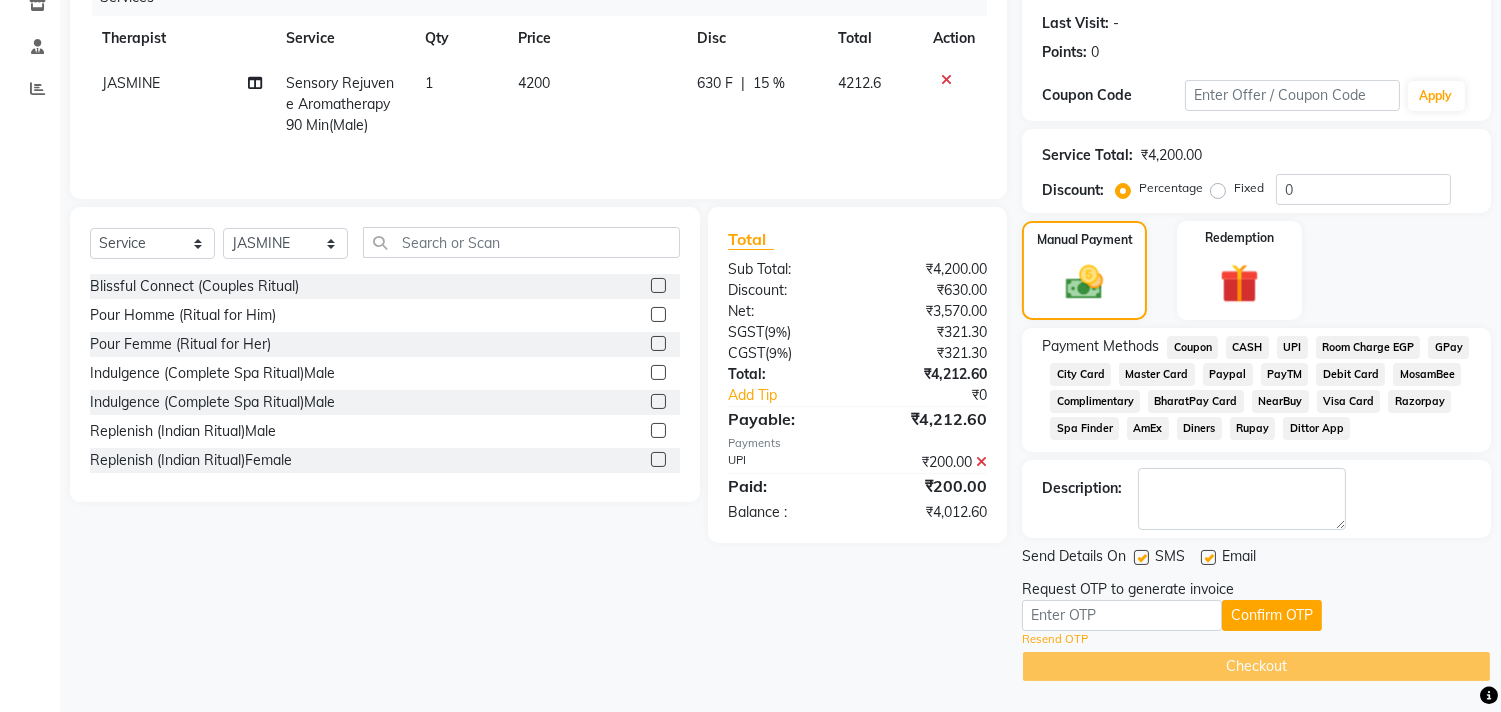 click on "CASH" 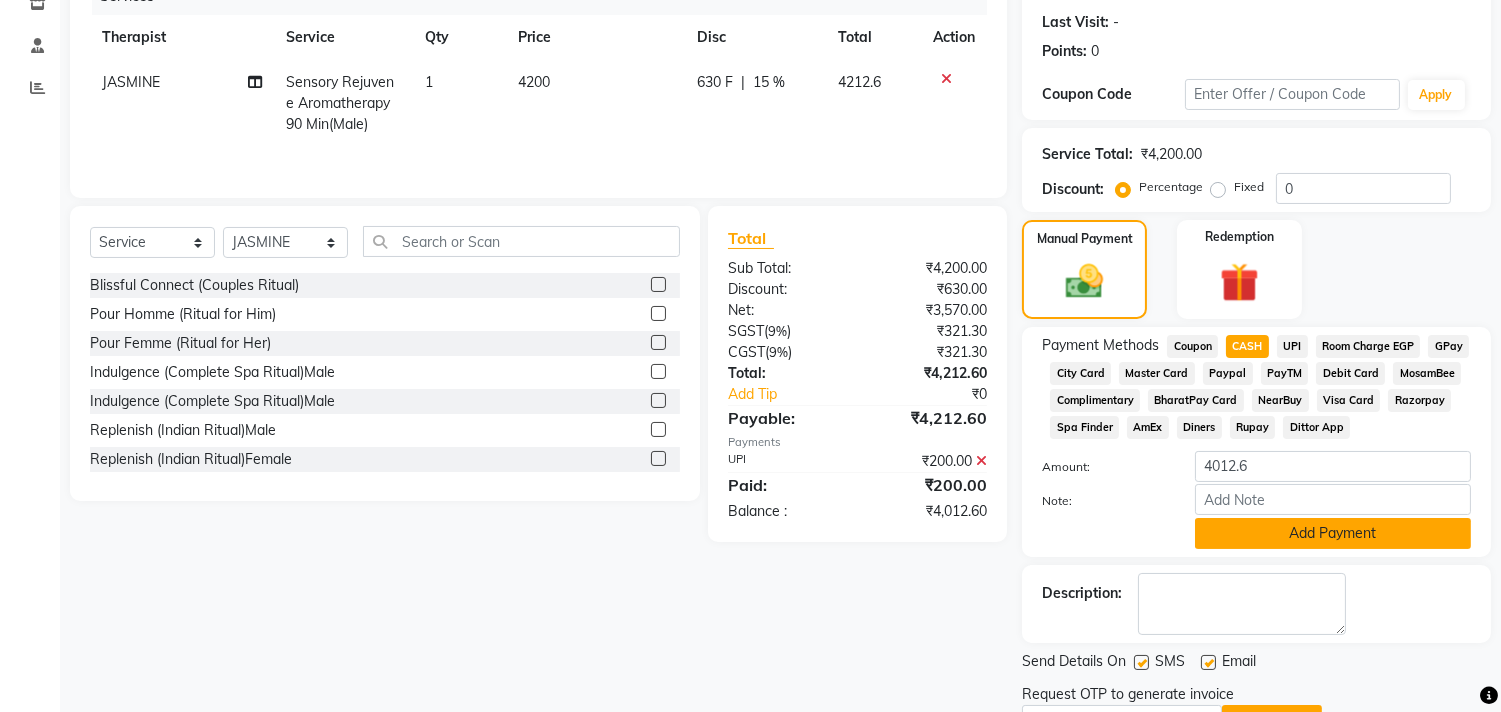 click on "Add Payment" 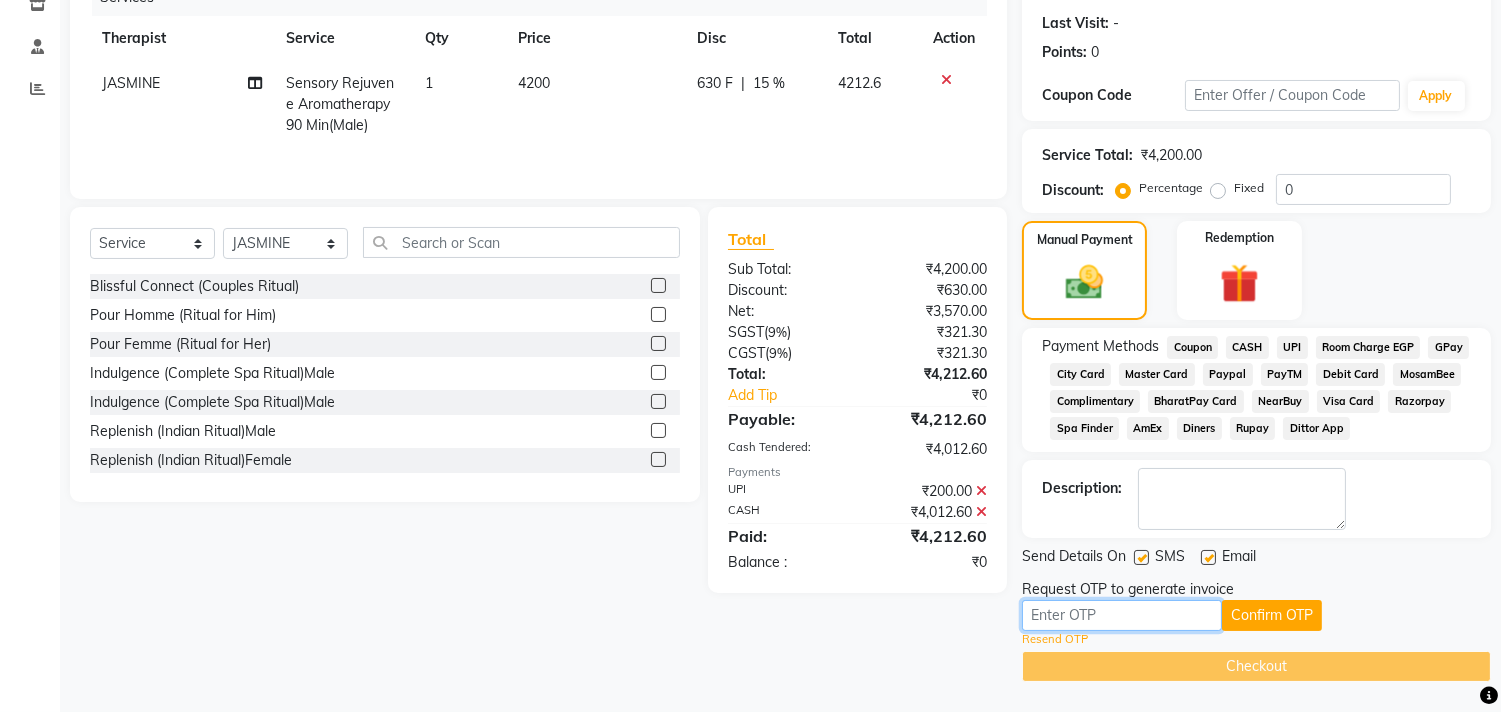 click at bounding box center (1122, 615) 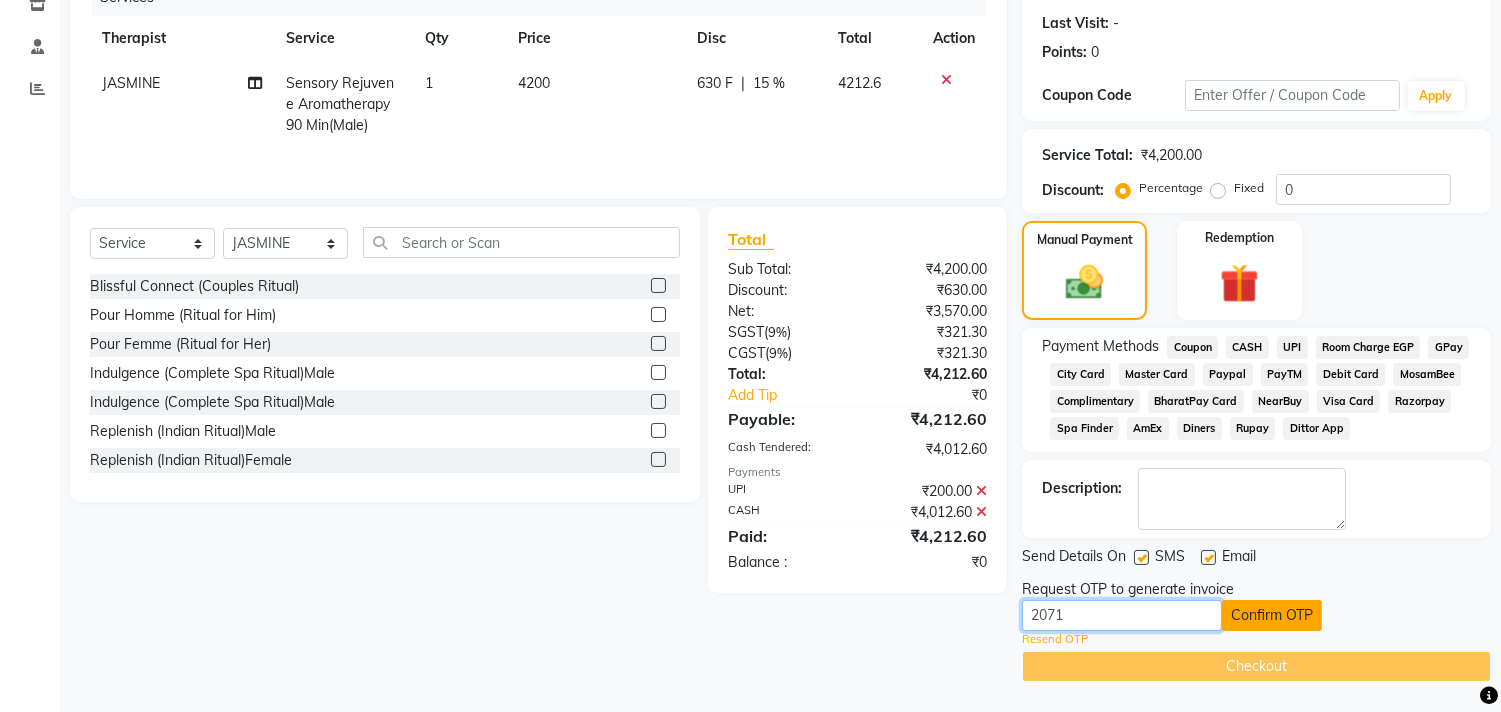 type on "2071" 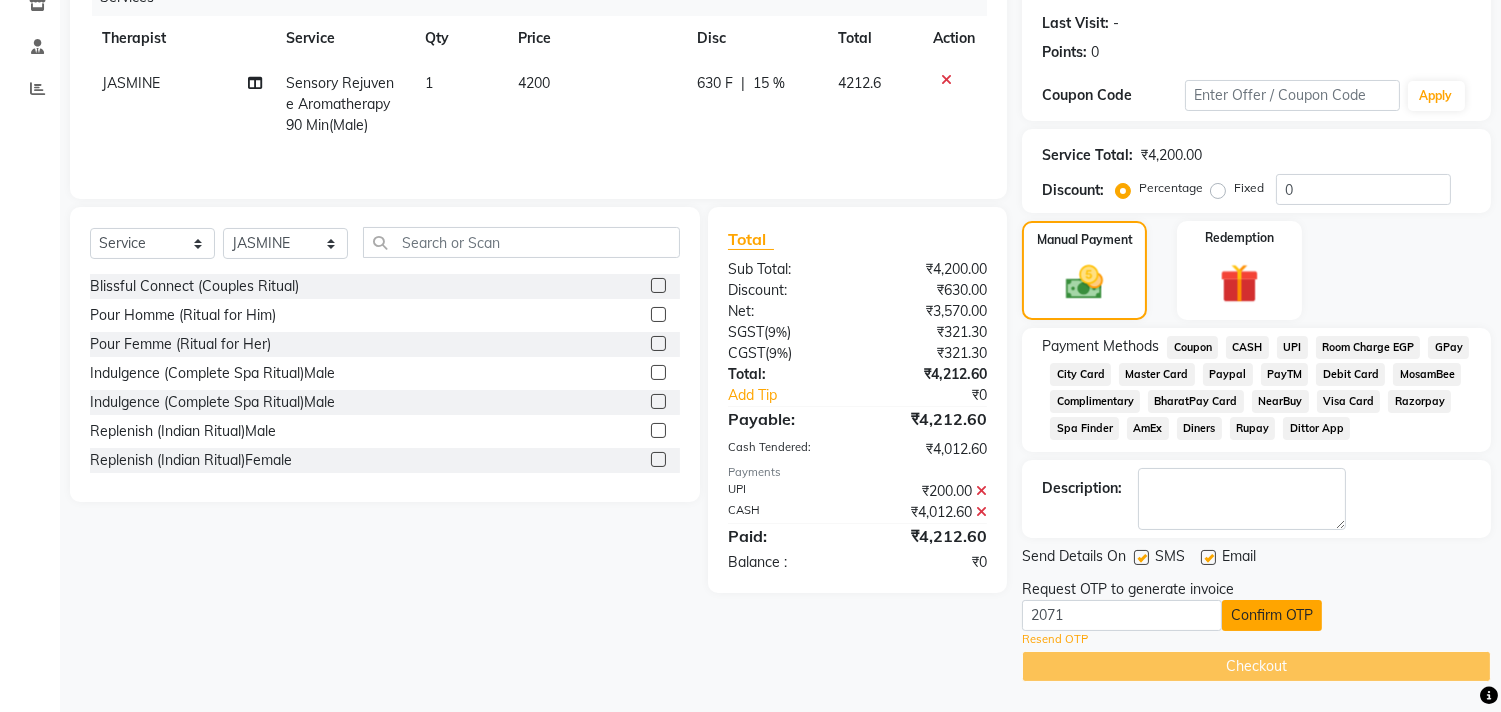 click on "Confirm OTP" 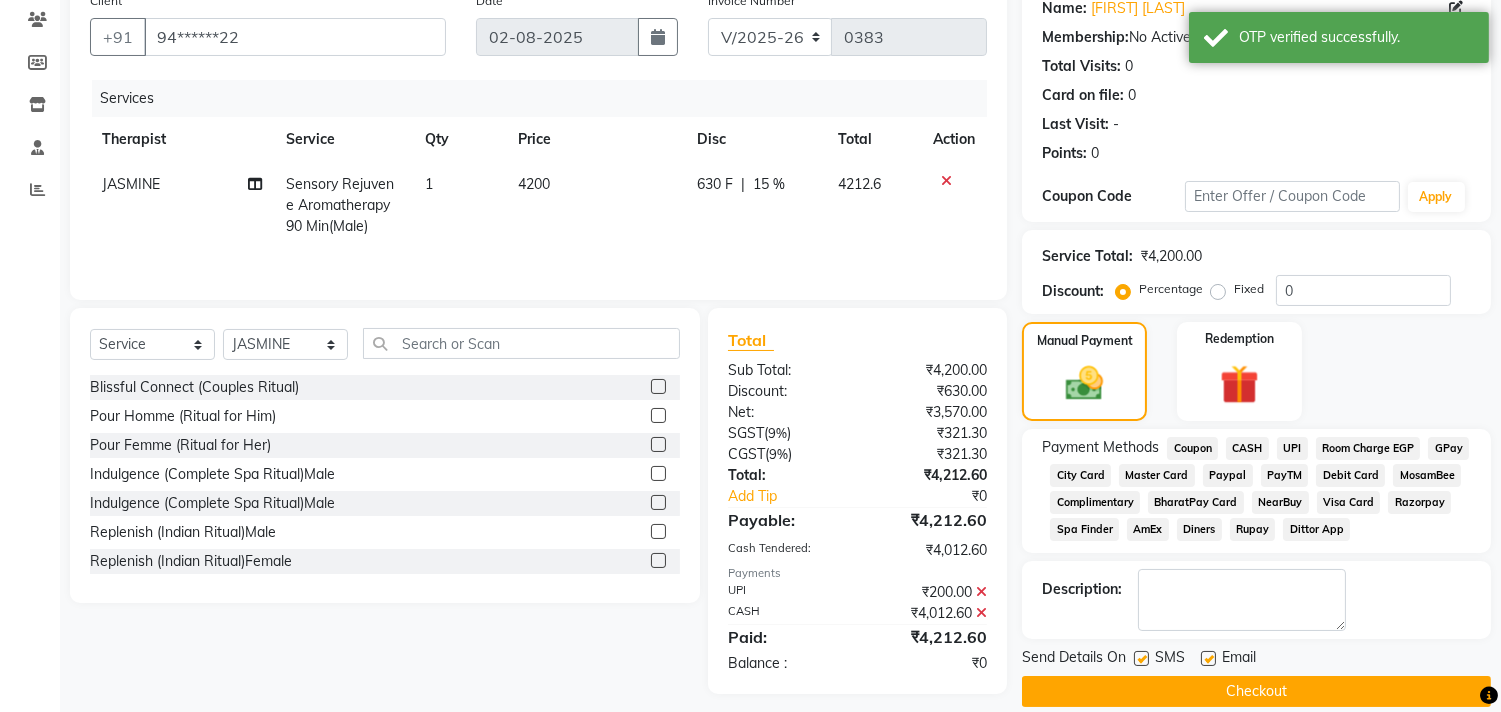 scroll, scrollTop: 193, scrollLeft: 0, axis: vertical 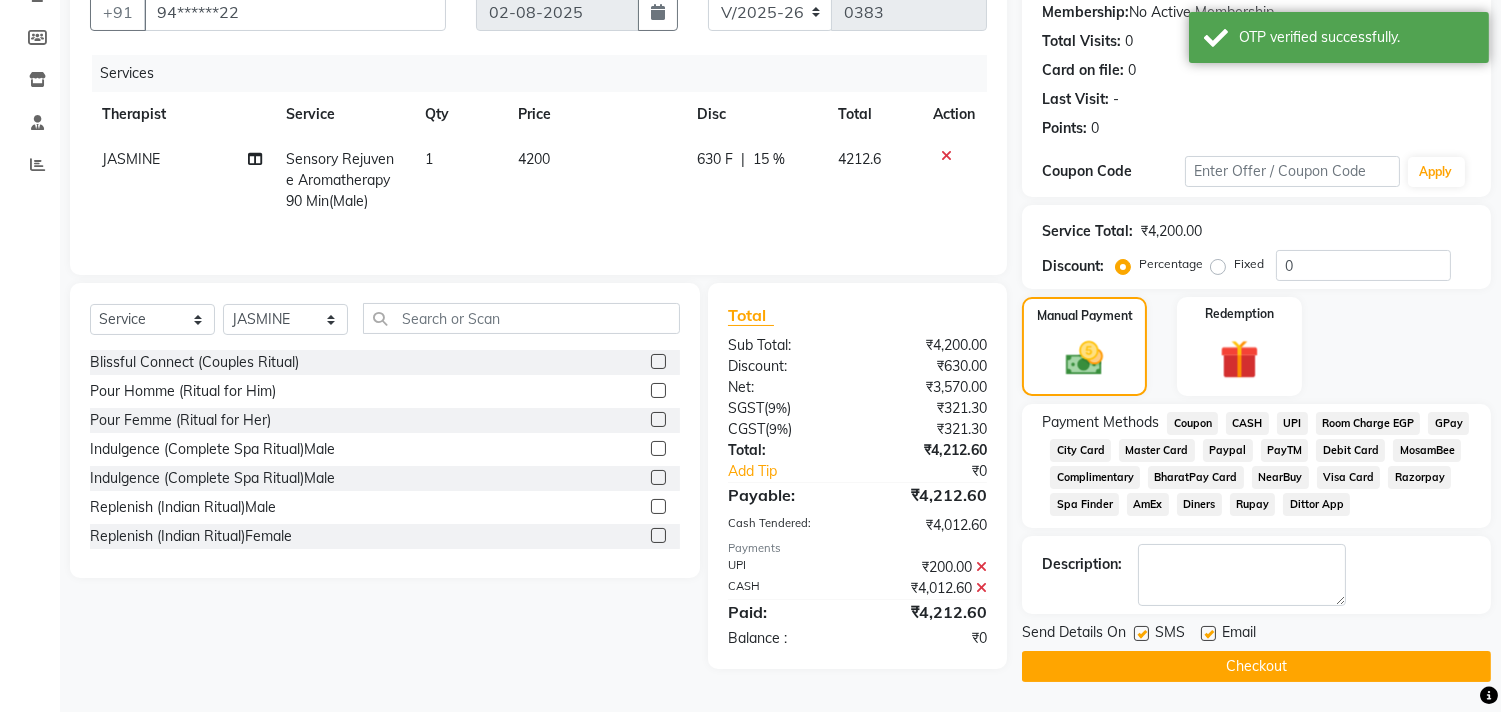 click on "Checkout" 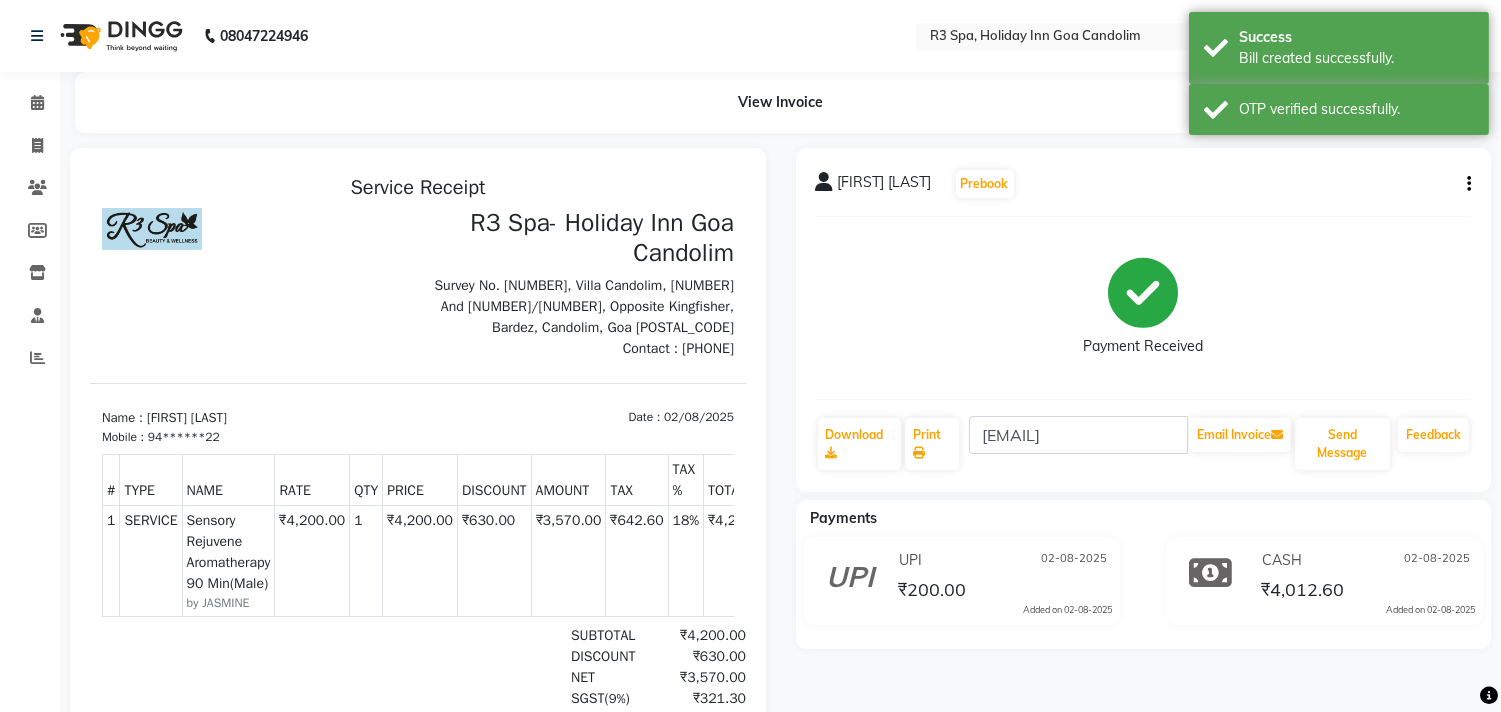 scroll, scrollTop: 0, scrollLeft: 0, axis: both 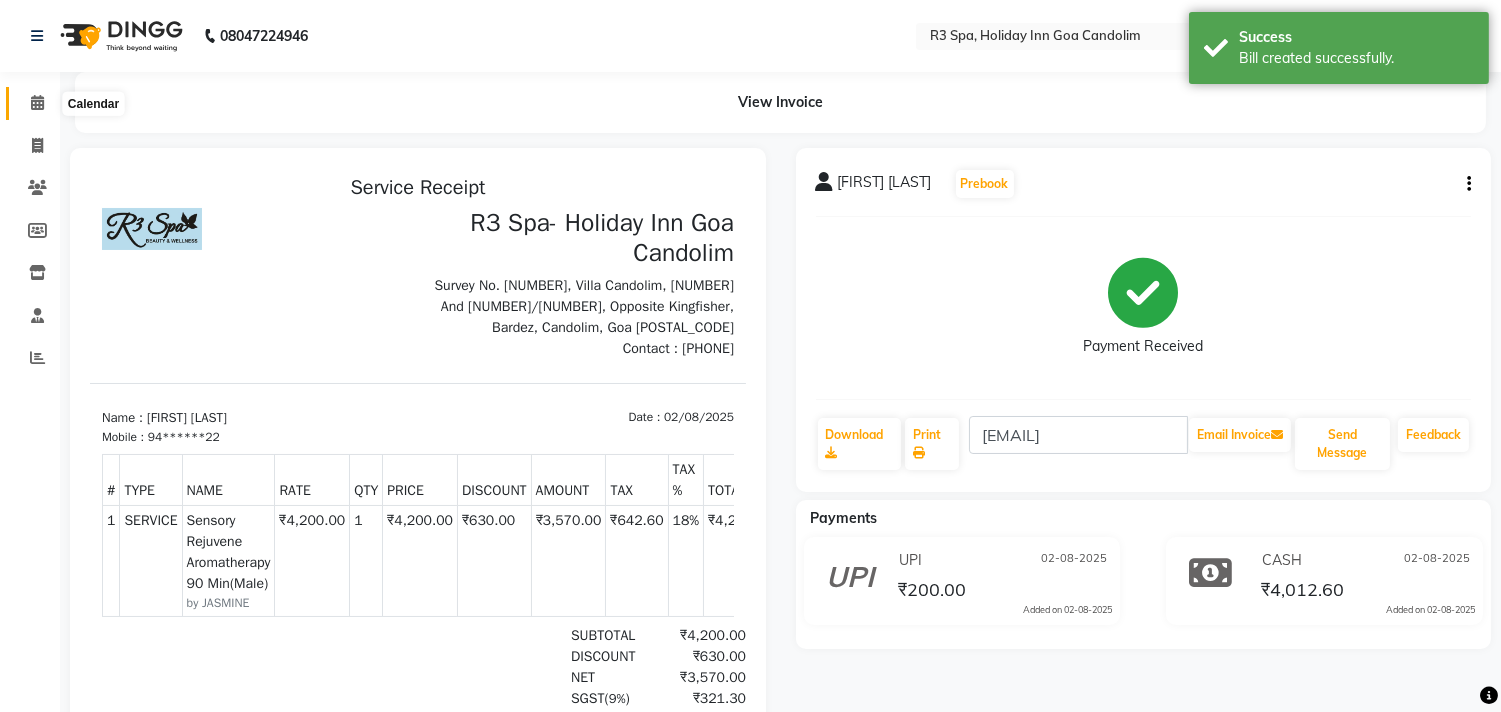 click 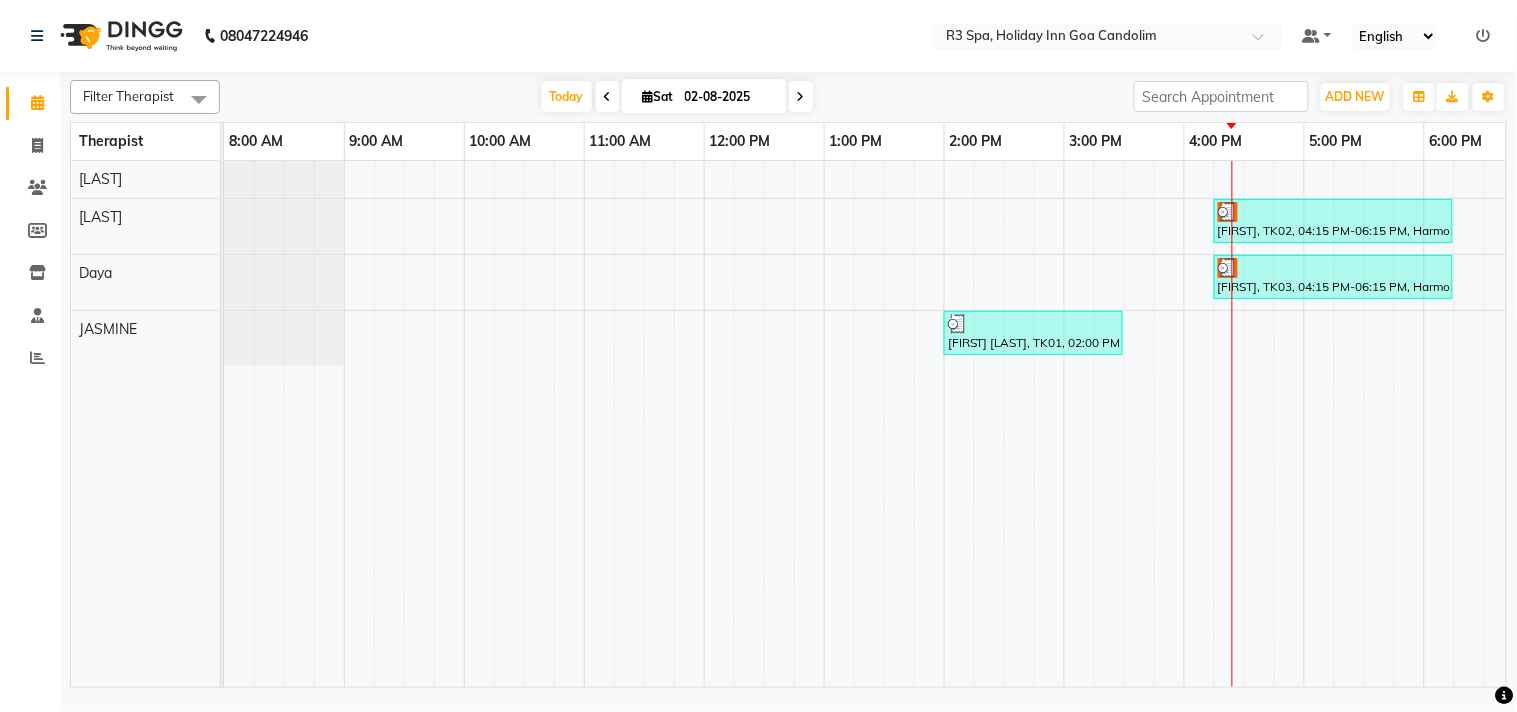 click at bounding box center [1333, 212] 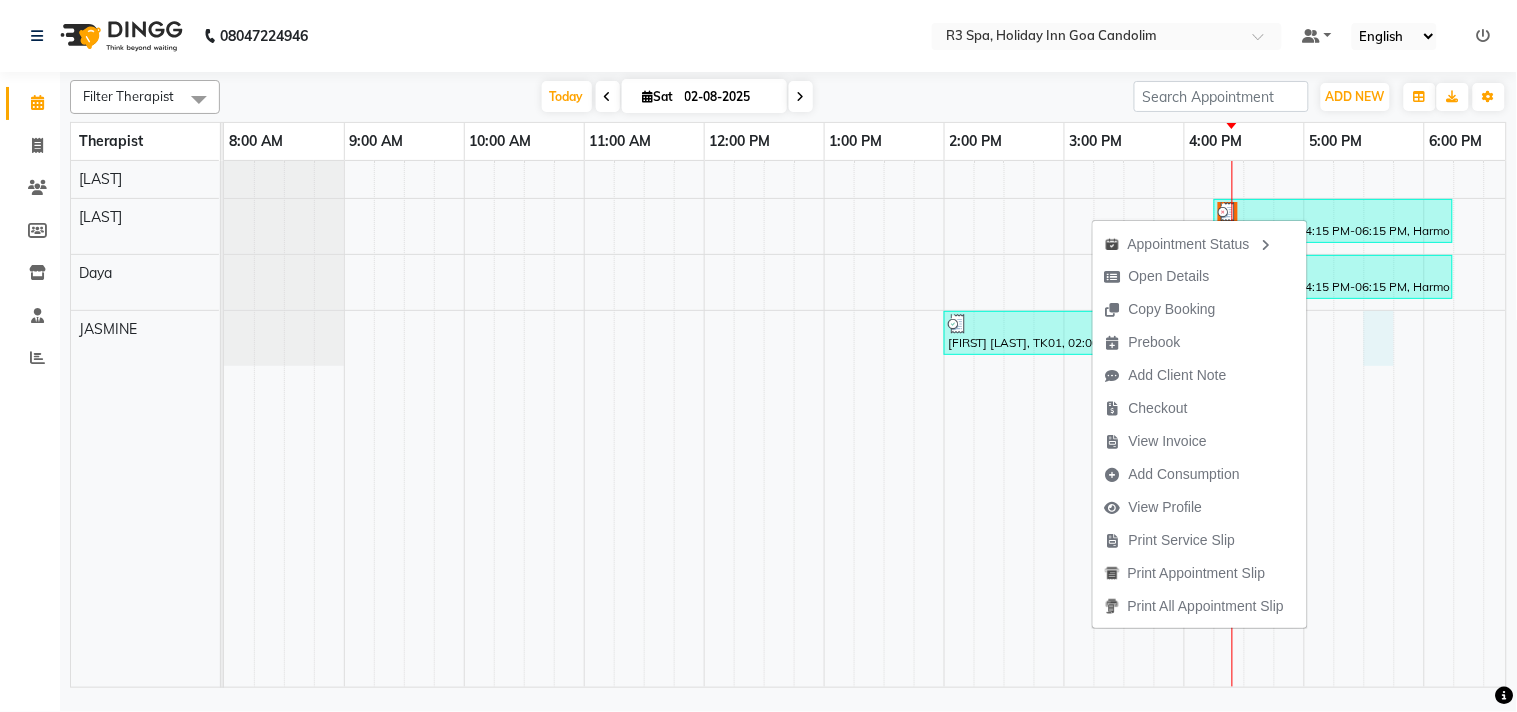 drag, startPoint x: 1384, startPoint y: 354, endPoint x: 1385, endPoint y: 364, distance: 10.049875 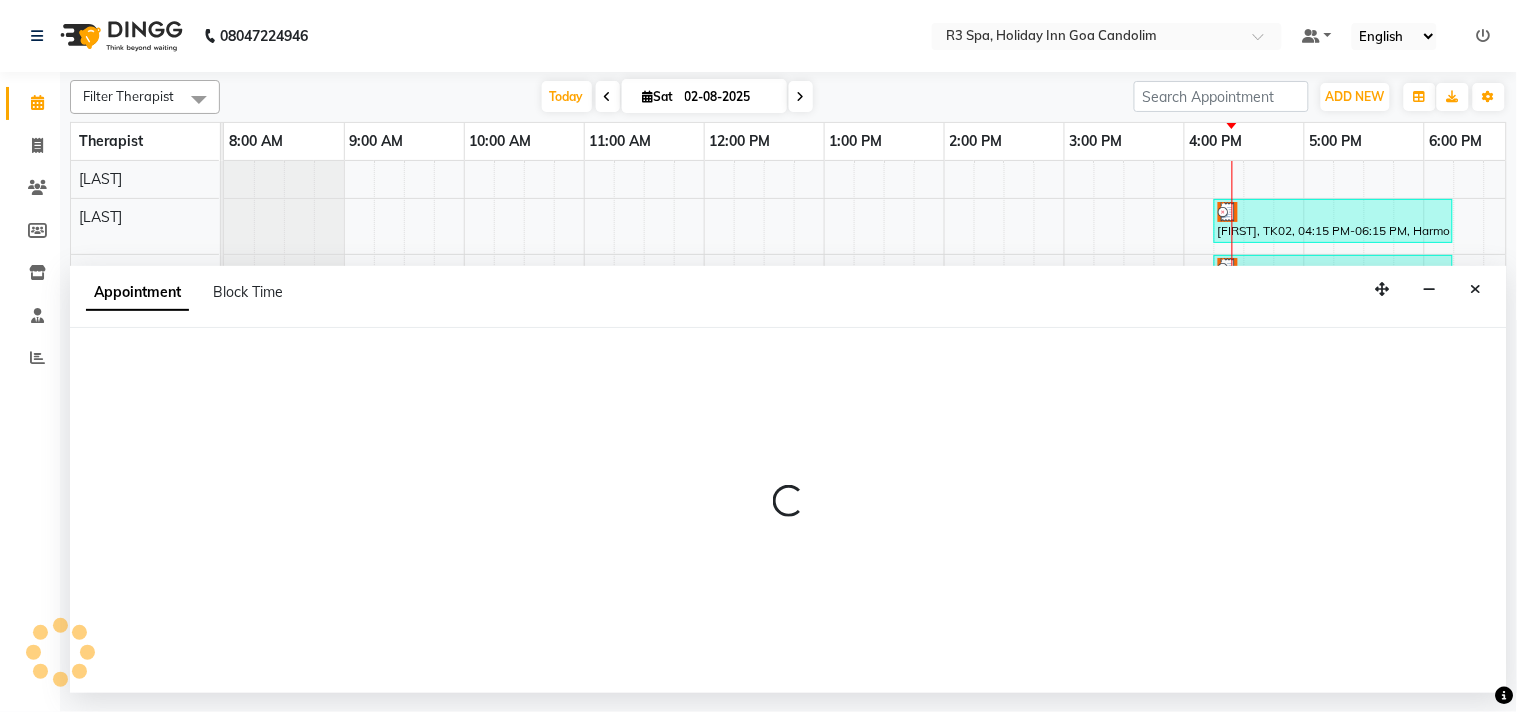 select on "71848" 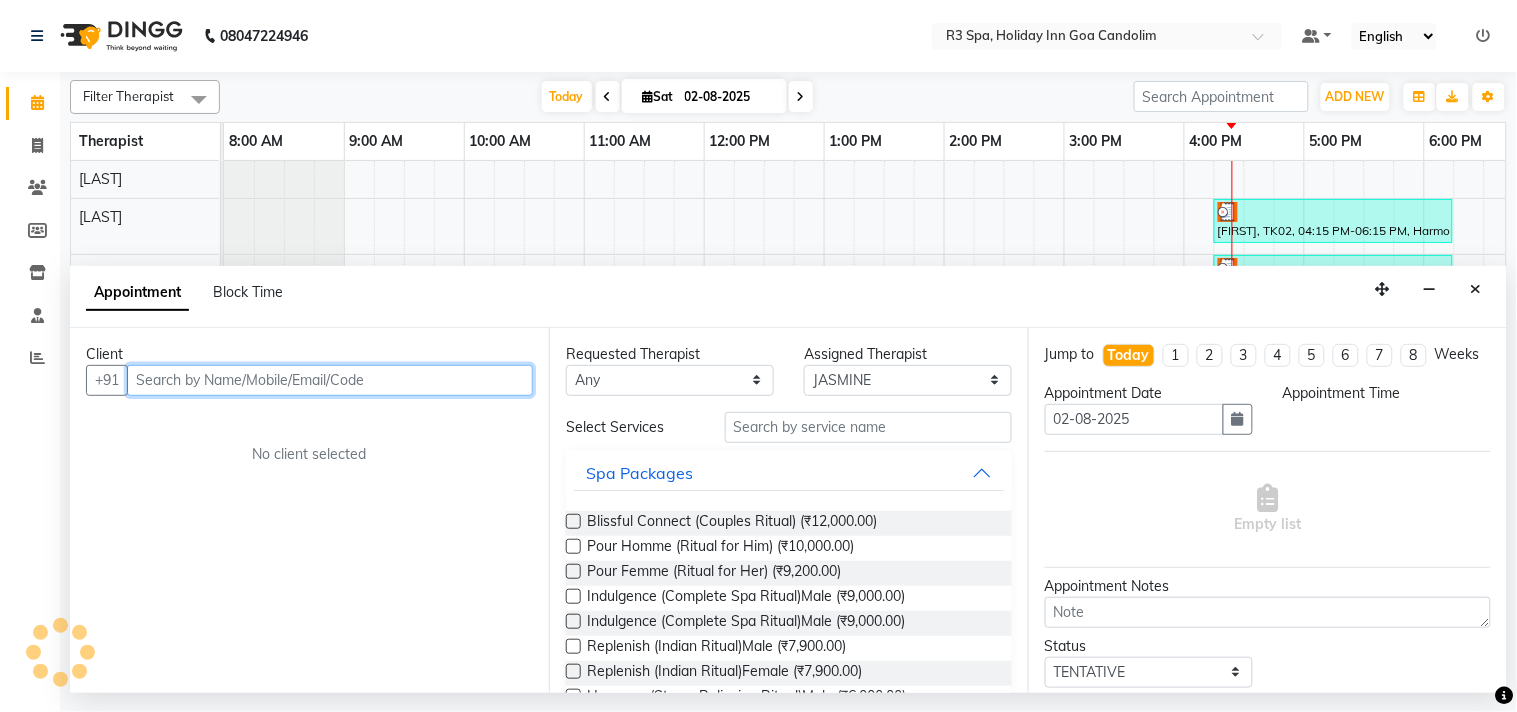 select on "1050" 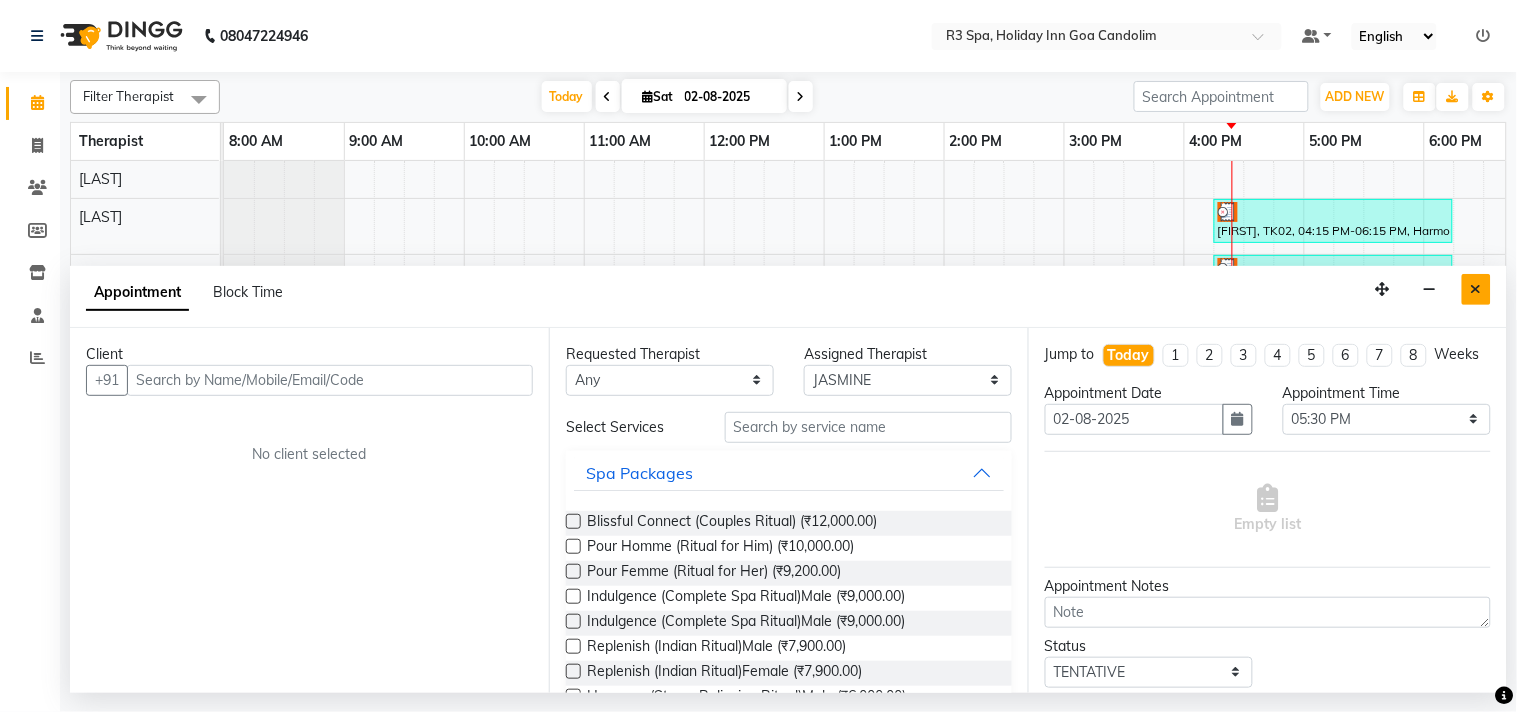 click at bounding box center (1476, 289) 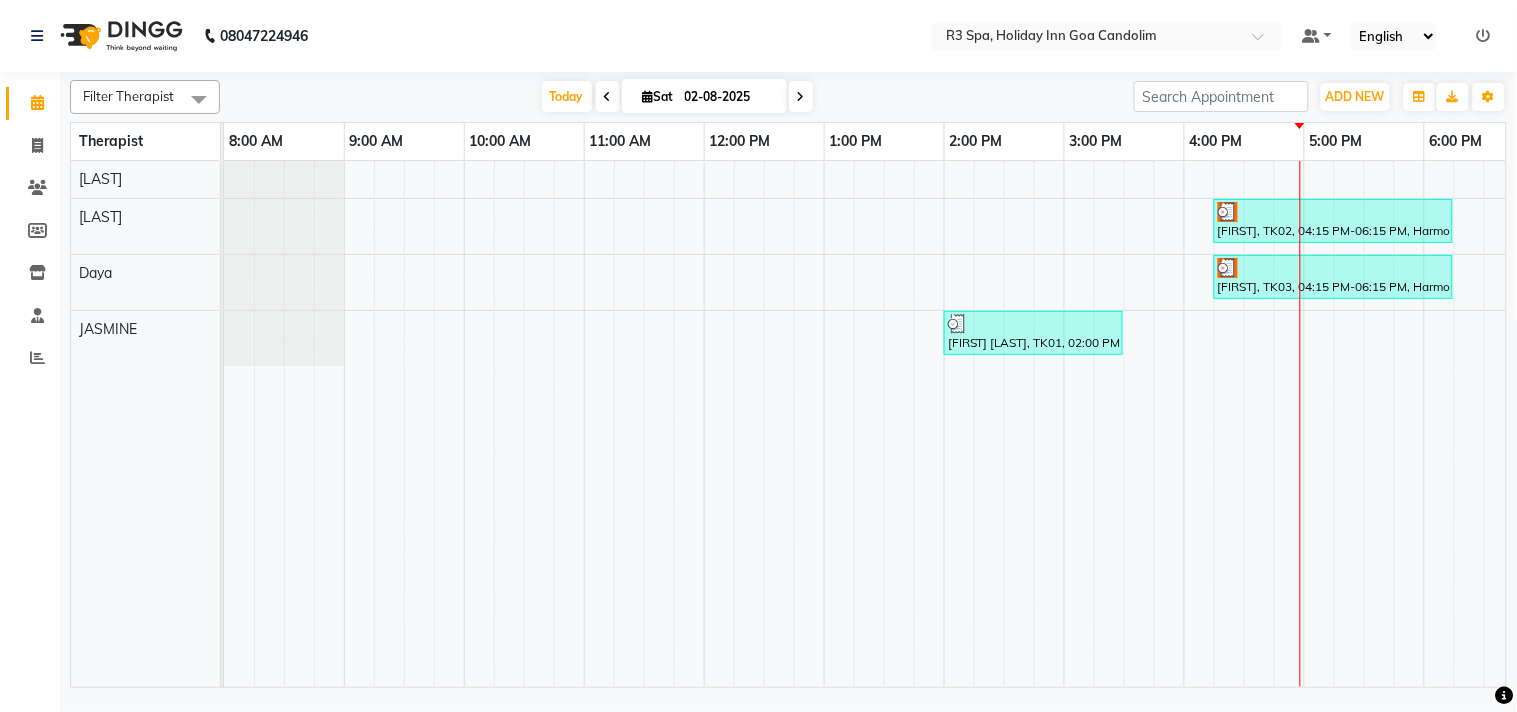 click on "[FIRST], TK02, 04:15 PM-06:15 PM, Harmony (Stress Relieving Ritual)Male" at bounding box center [1333, 221] 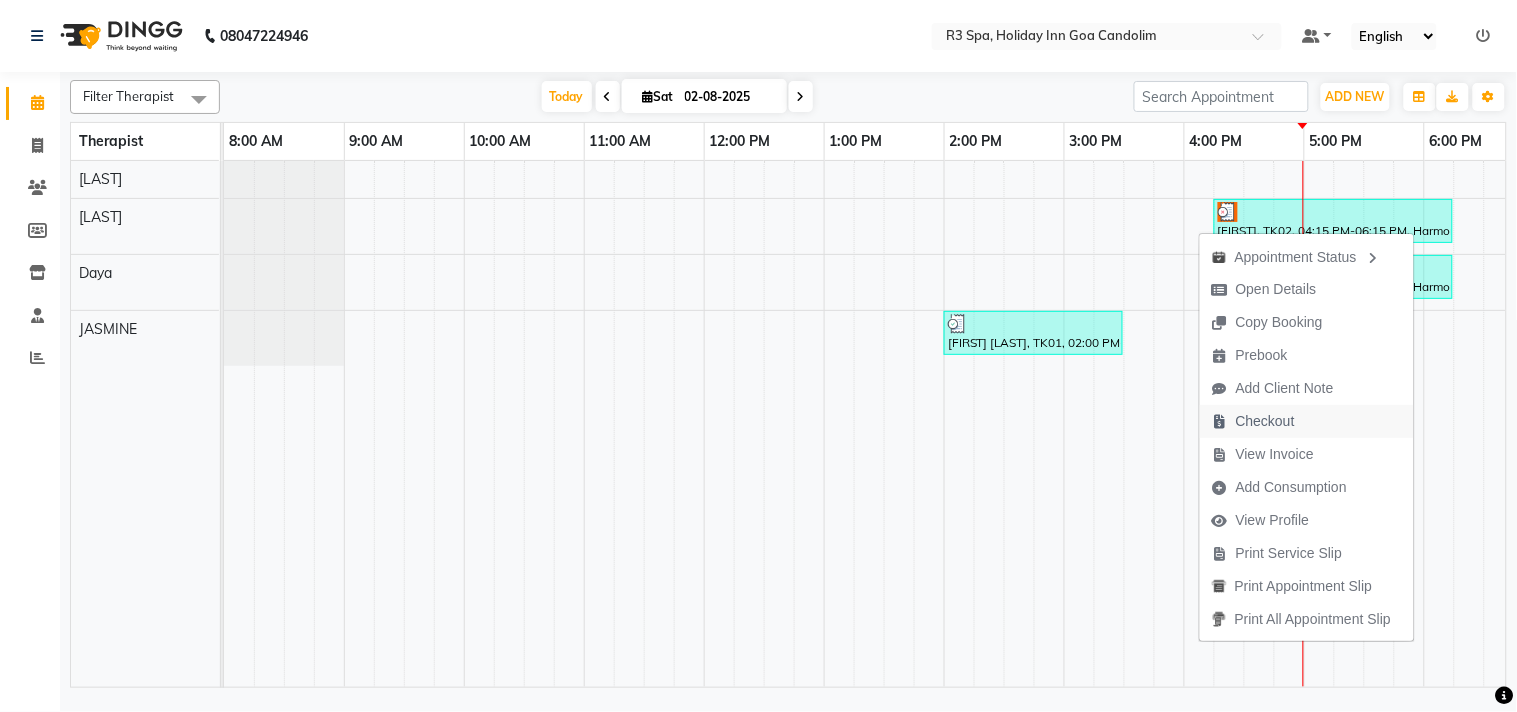 click on "Checkout" at bounding box center [1265, 421] 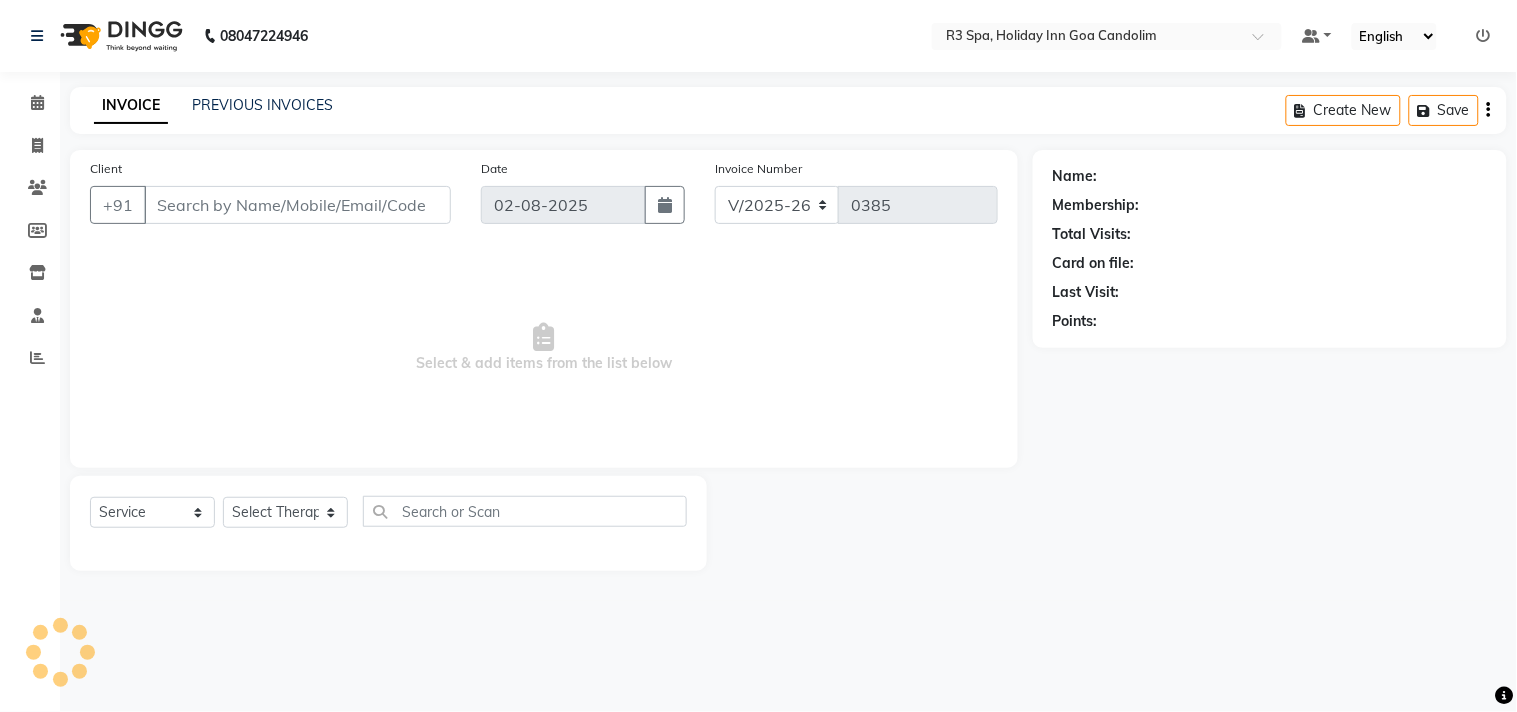 type on "93******37" 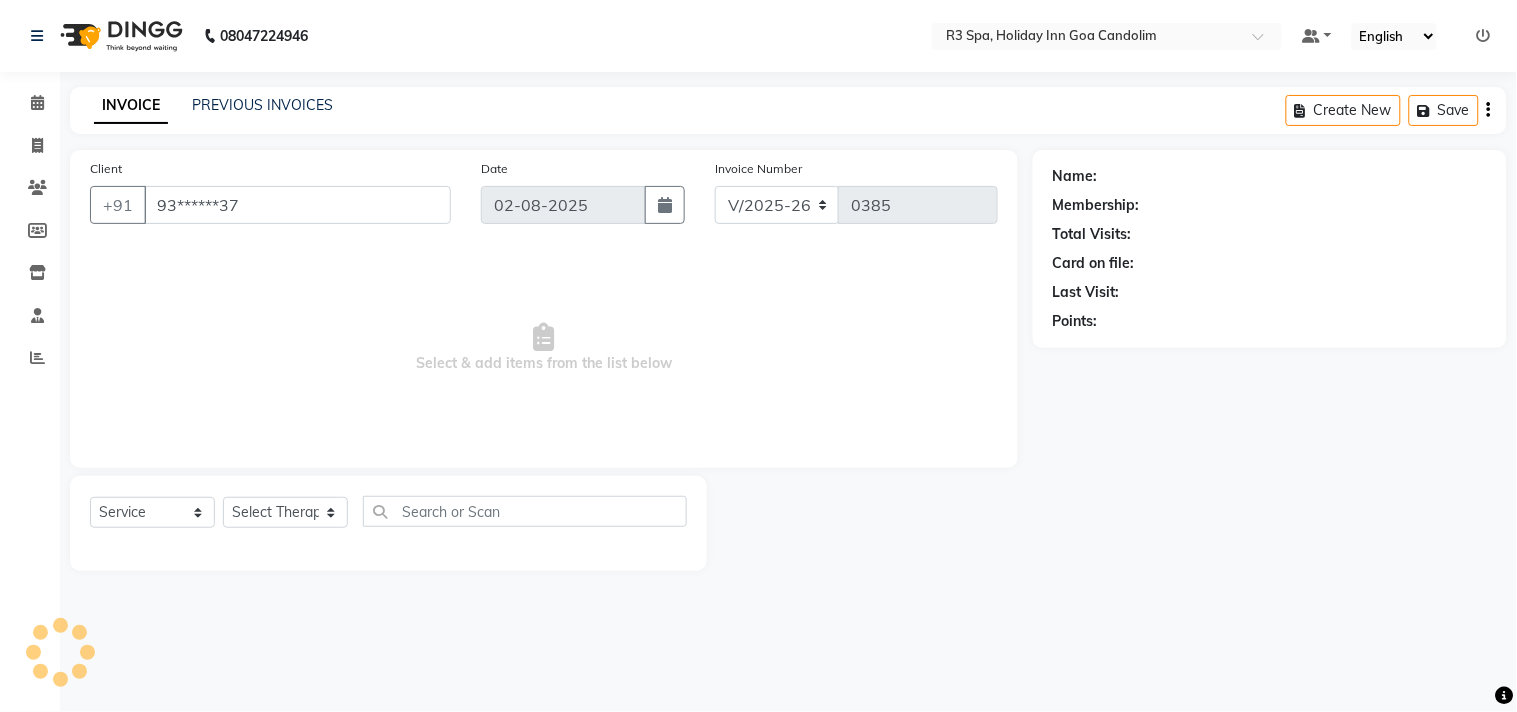 select on "[NUMBER]" 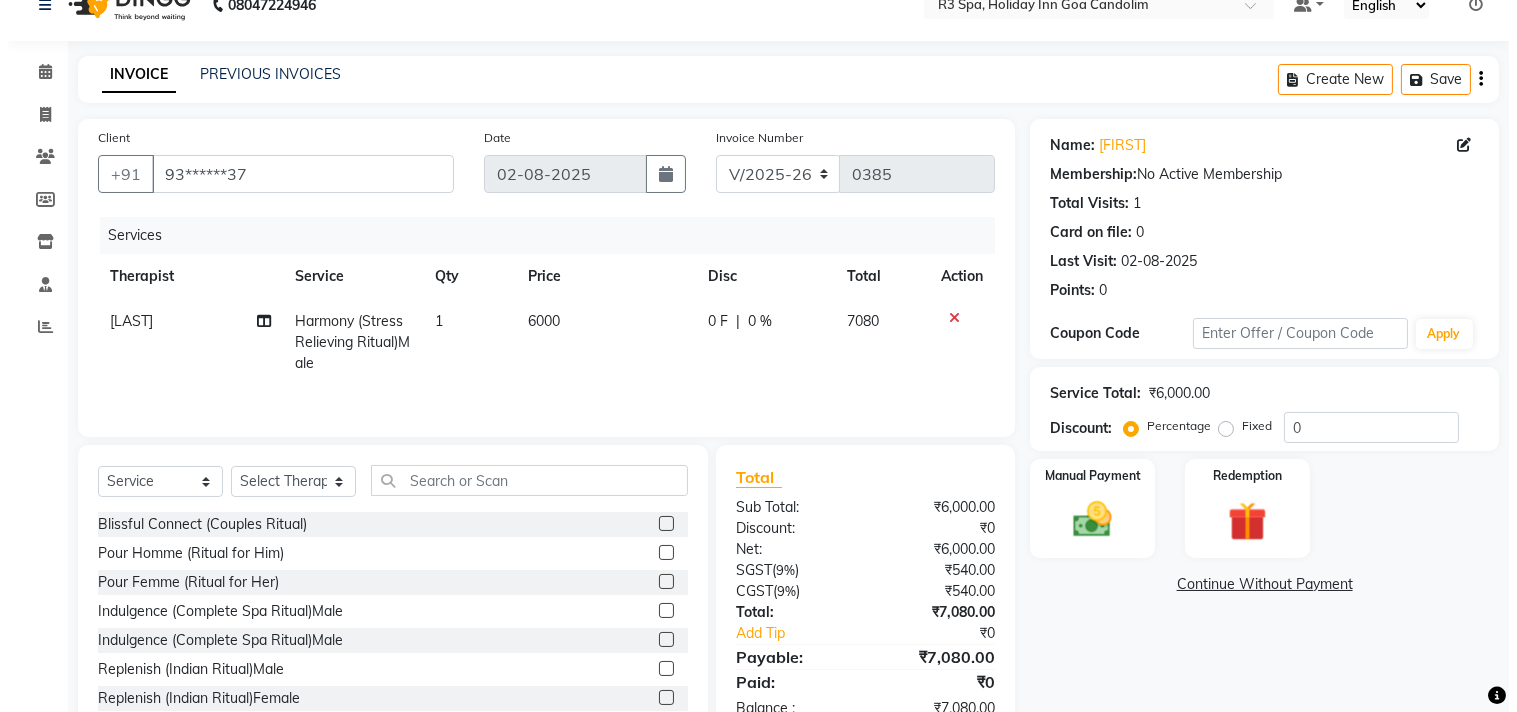 scroll, scrollTop: 0, scrollLeft: 0, axis: both 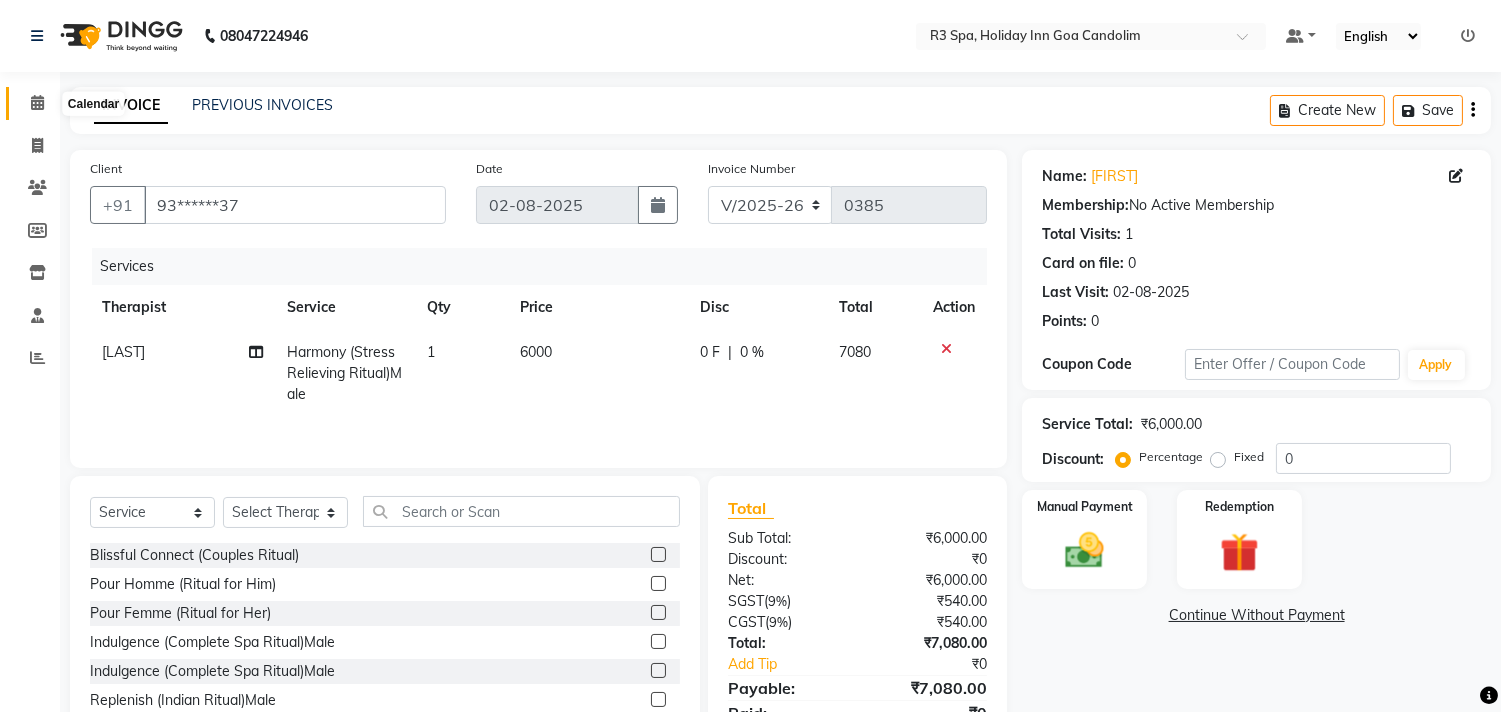 click 